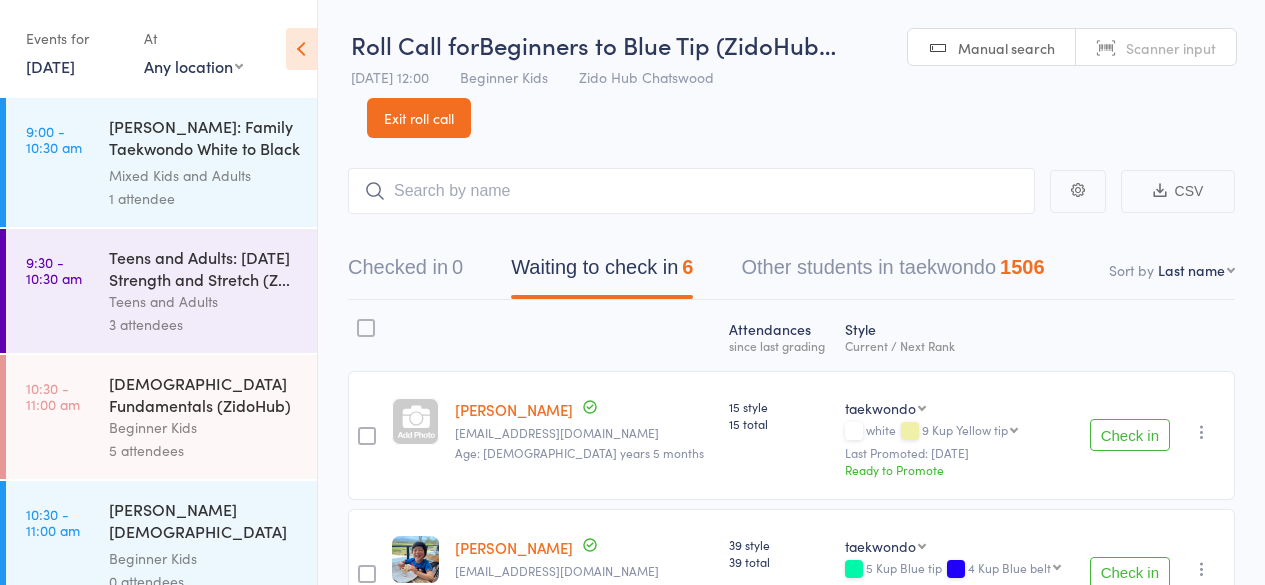 scroll, scrollTop: 1, scrollLeft: 0, axis: vertical 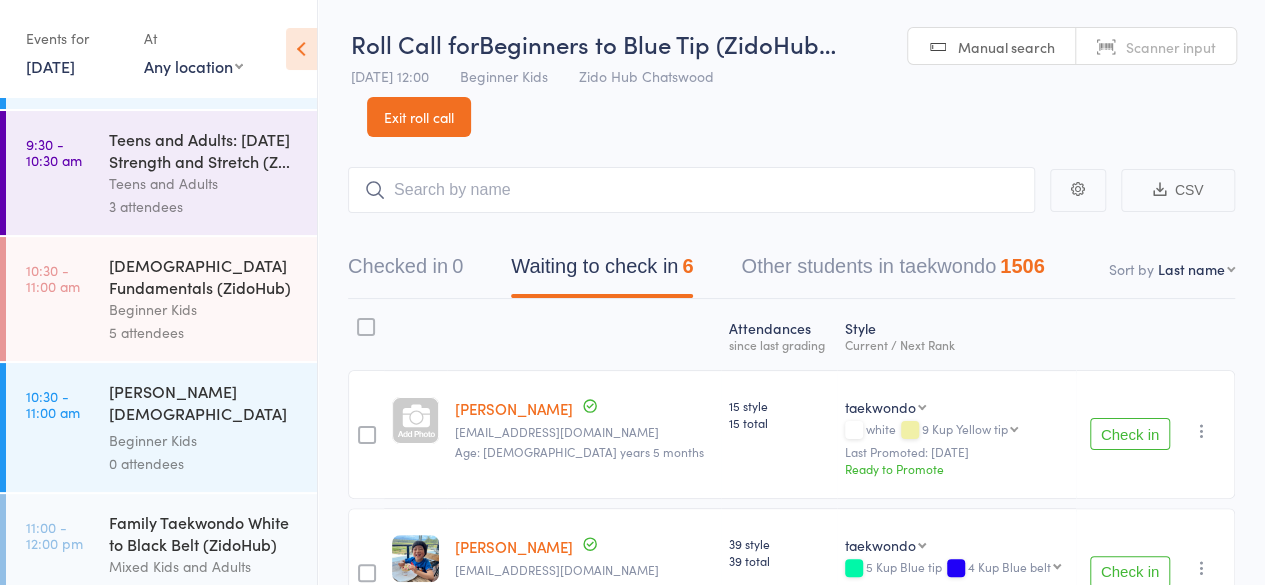 click on "Check in" at bounding box center [1130, 434] 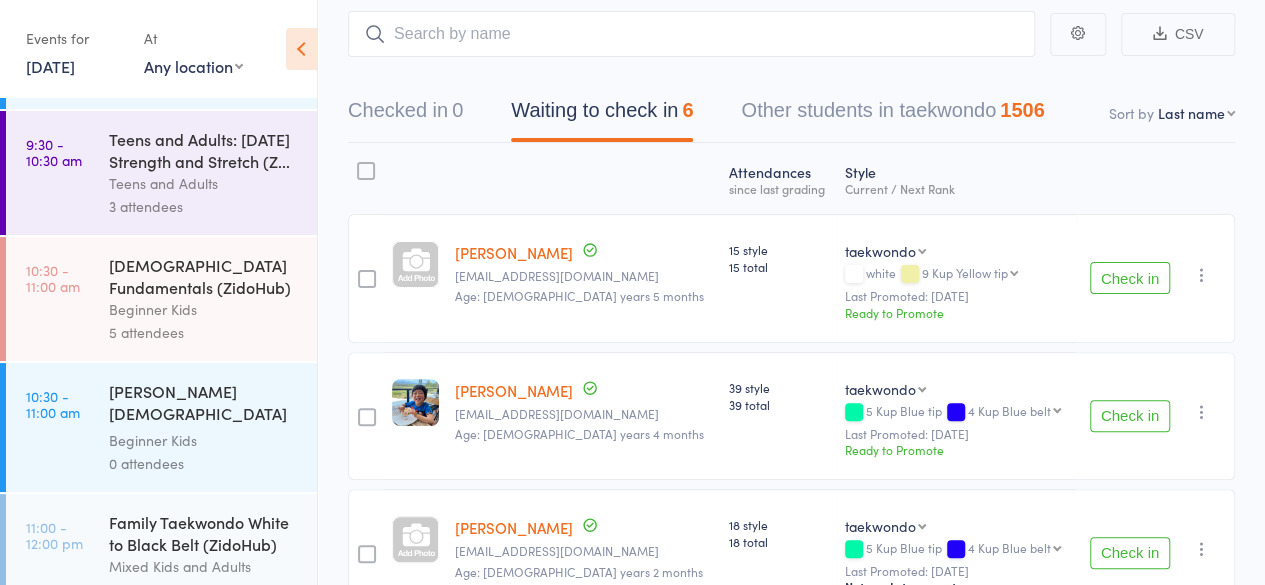 scroll, scrollTop: 159, scrollLeft: 0, axis: vertical 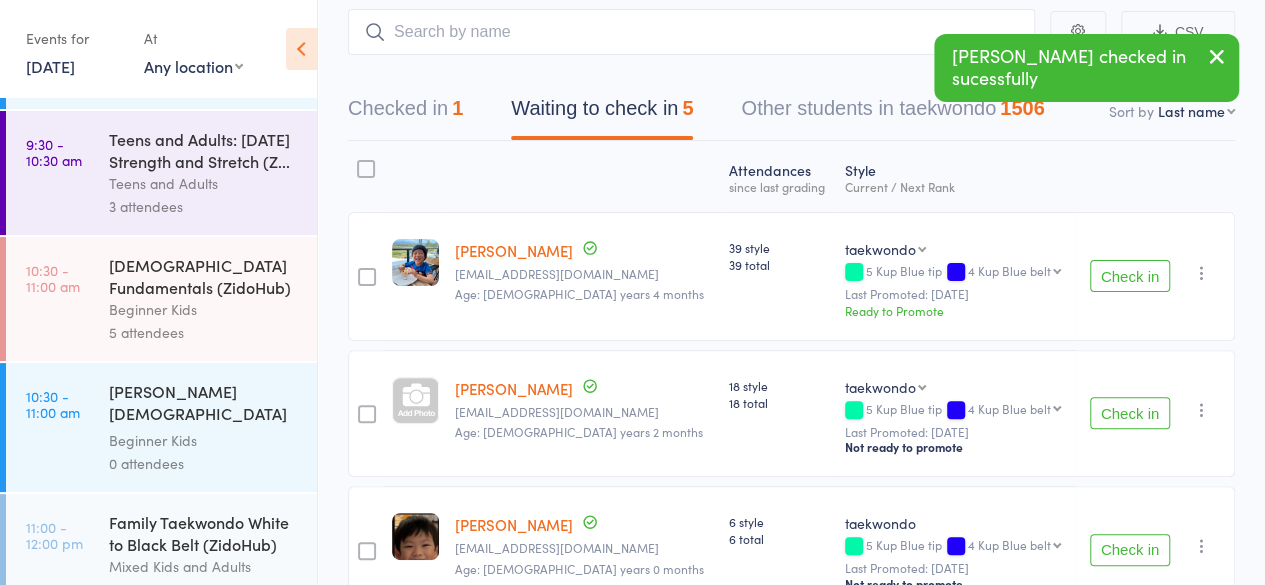 click on "Check in" at bounding box center (1130, 413) 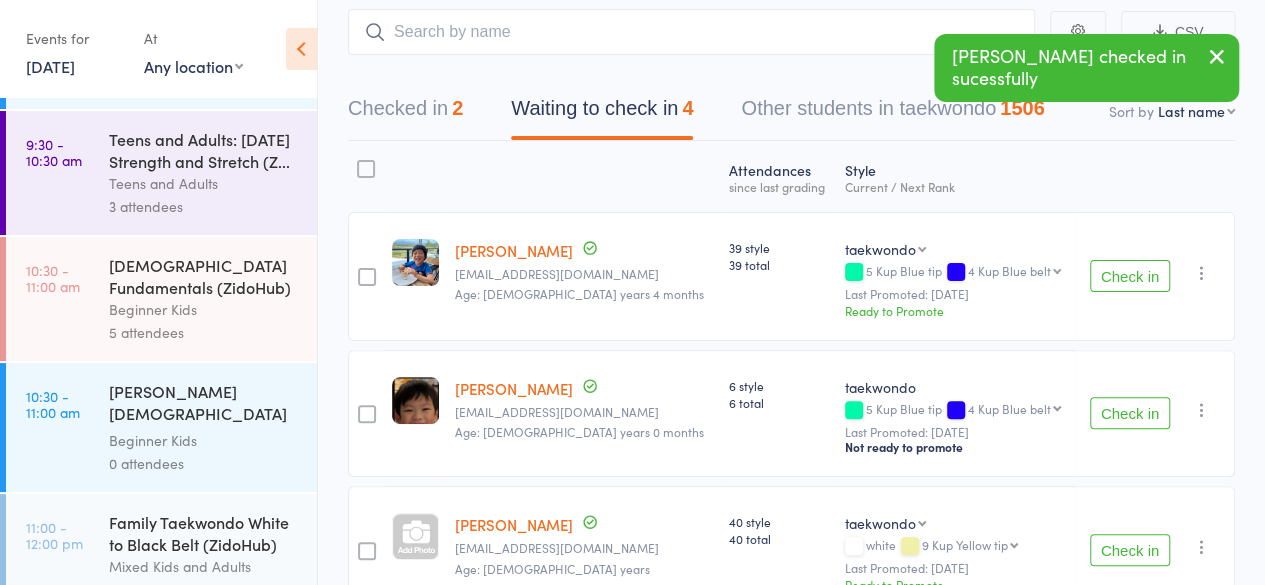 click on "Check in" at bounding box center (1130, 276) 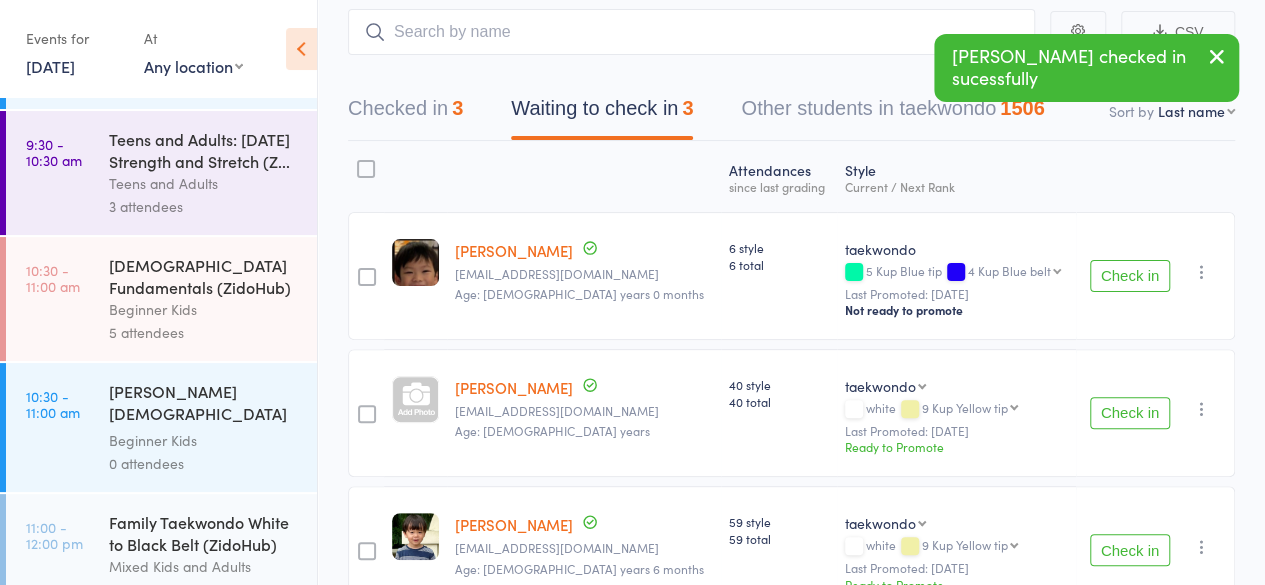 drag, startPoint x: 1138, startPoint y: 266, endPoint x: 1160, endPoint y: 281, distance: 26.627054 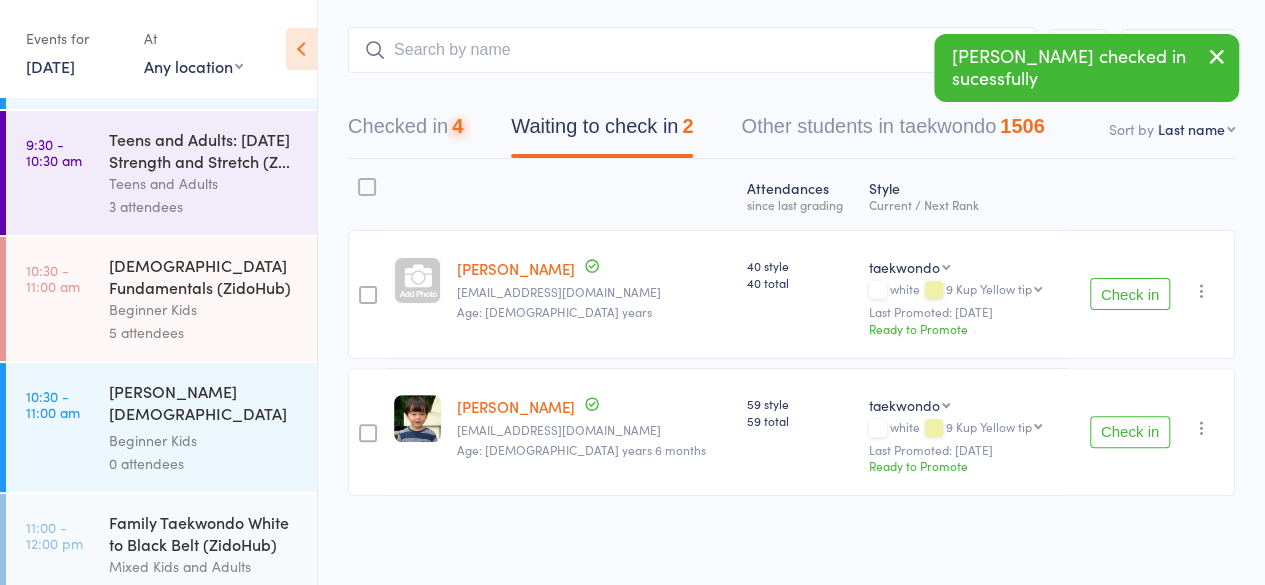 scroll, scrollTop: 135, scrollLeft: 0, axis: vertical 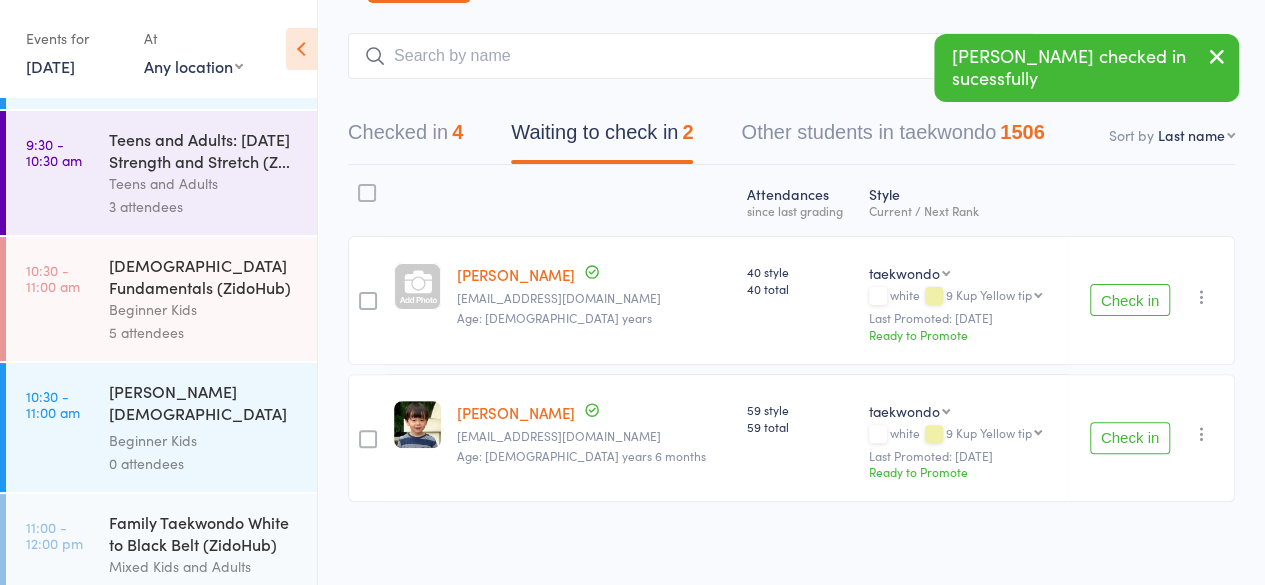 click on "Check in" at bounding box center (1130, 300) 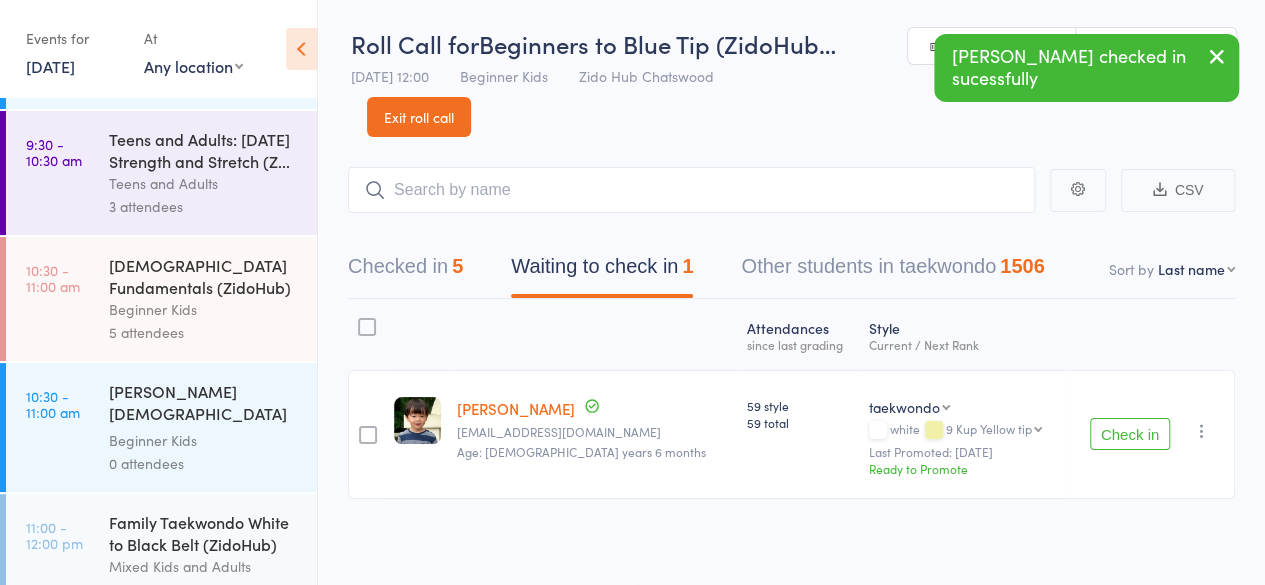 click on "Check in" at bounding box center (1130, 434) 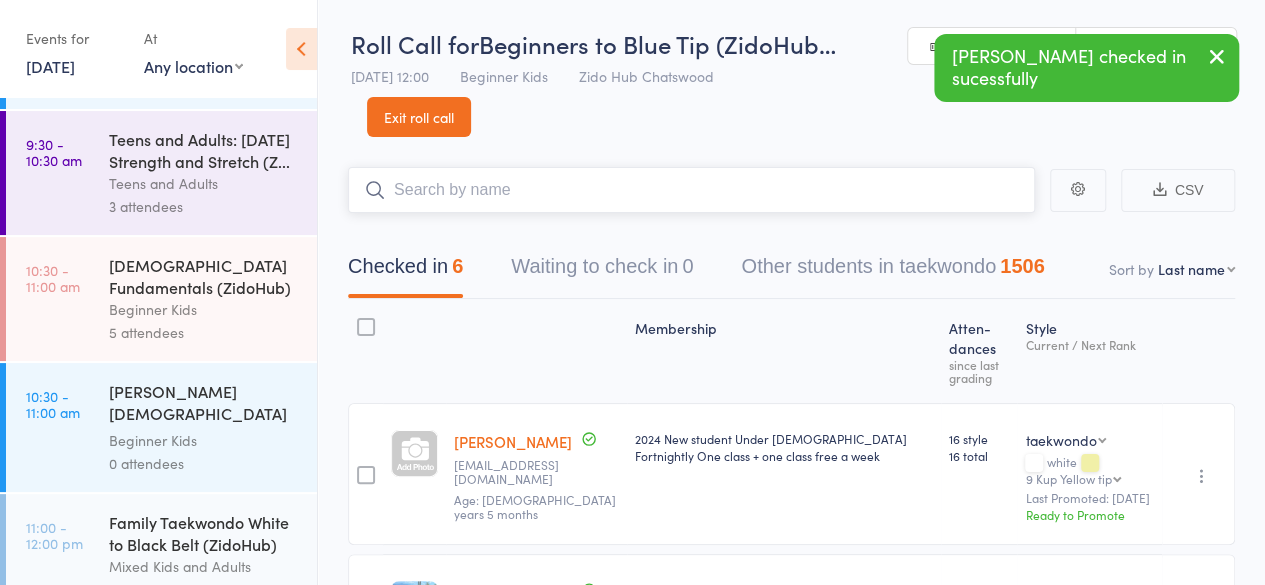 click at bounding box center (691, 190) 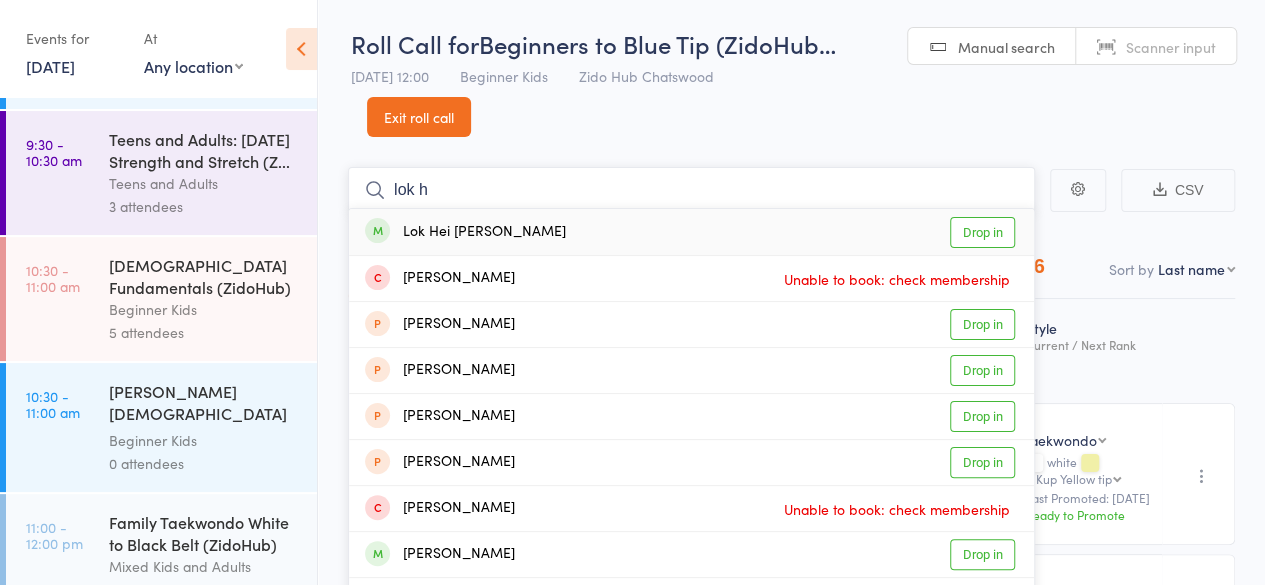 type on "lok h" 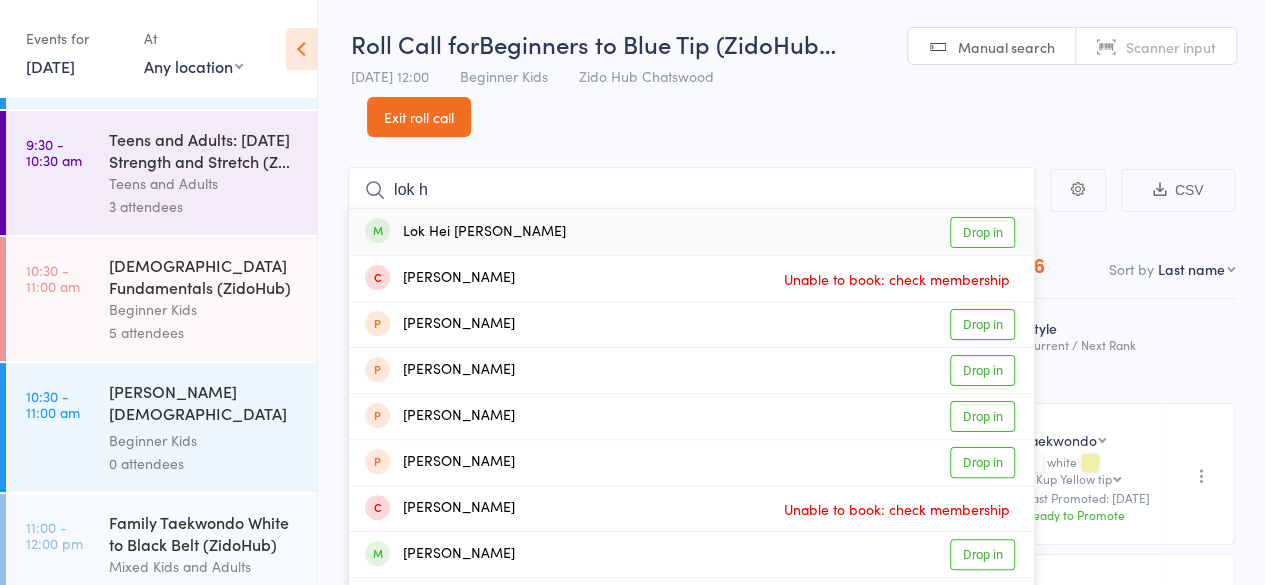 click on "Drop in" at bounding box center (982, 232) 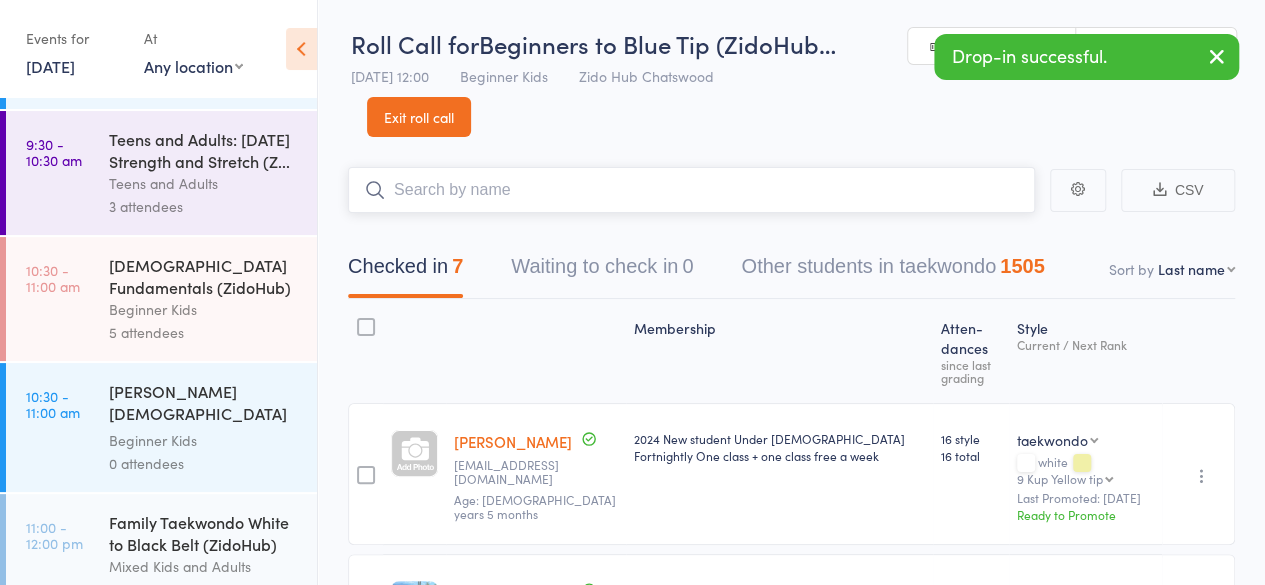 click at bounding box center (691, 190) 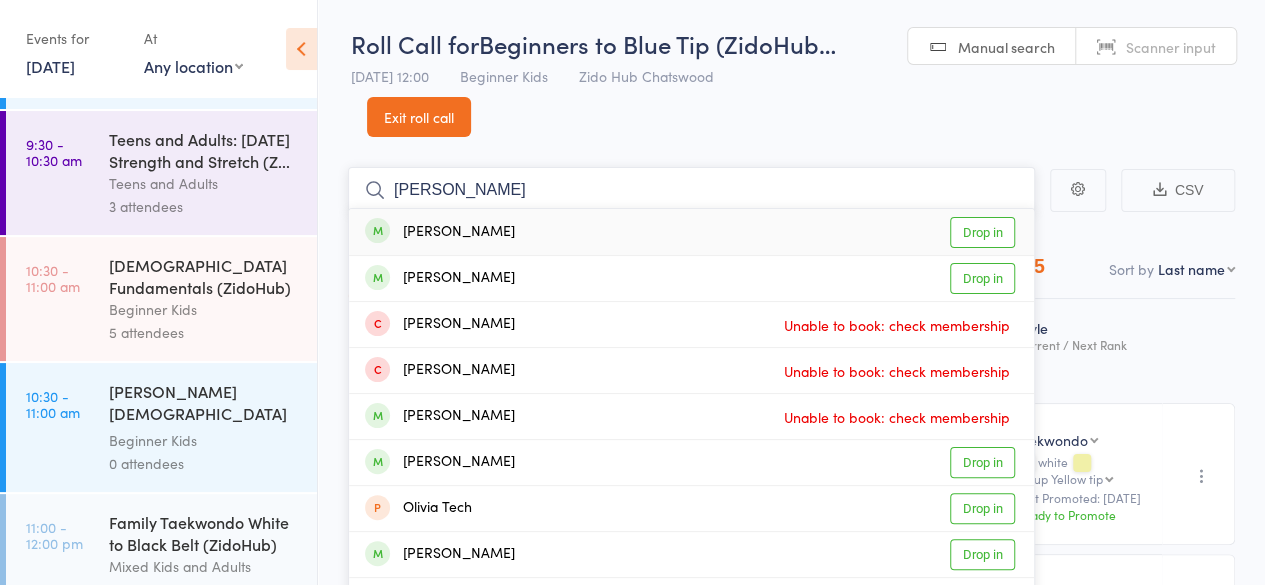 type on "[PERSON_NAME]" 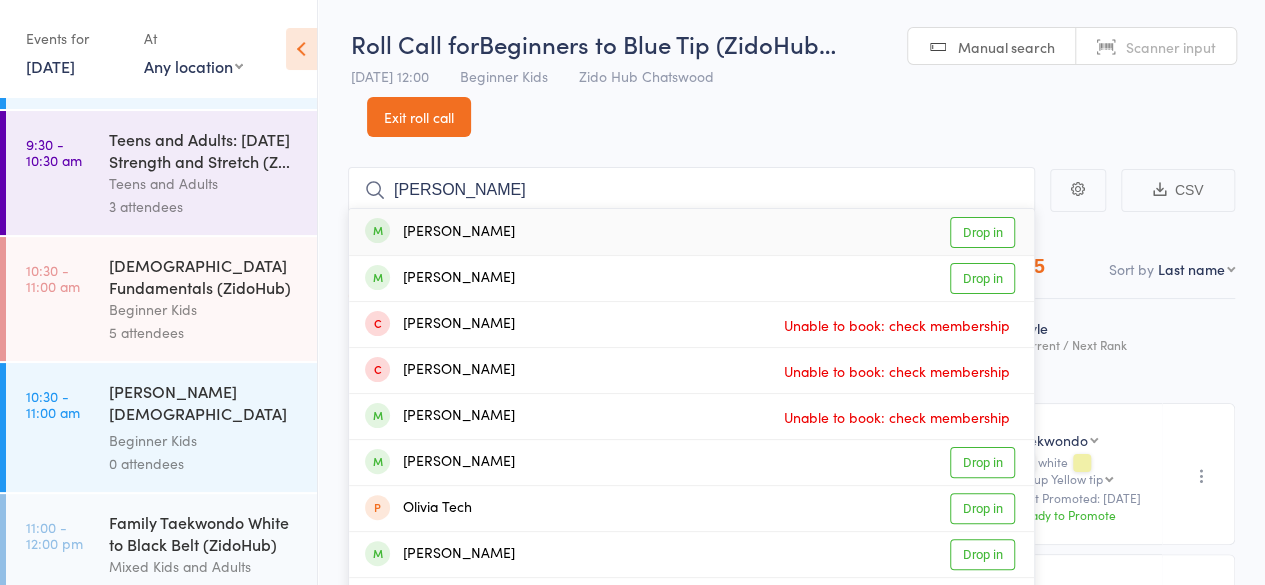 click on "Drop in" at bounding box center [982, 232] 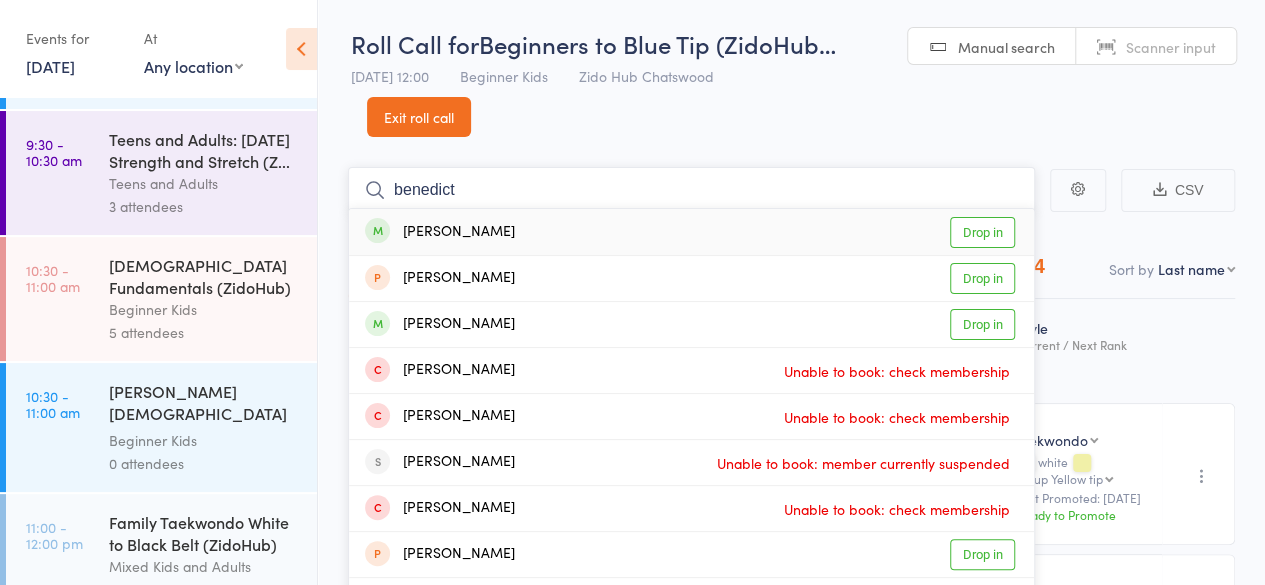 type on "benedict" 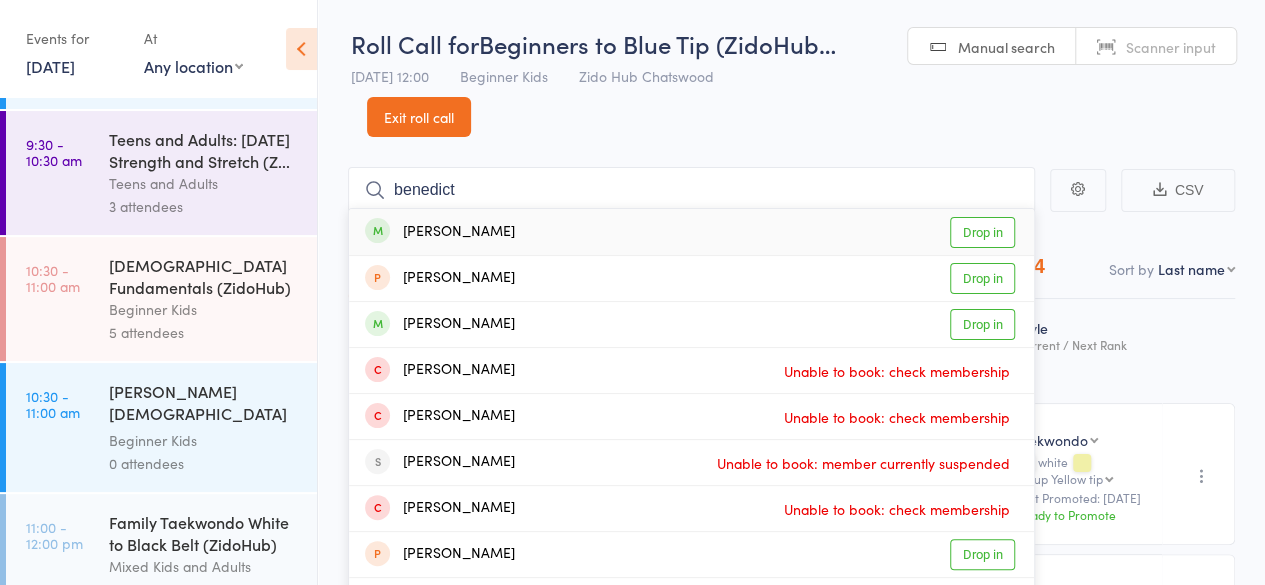 click on "Drop in" at bounding box center [982, 232] 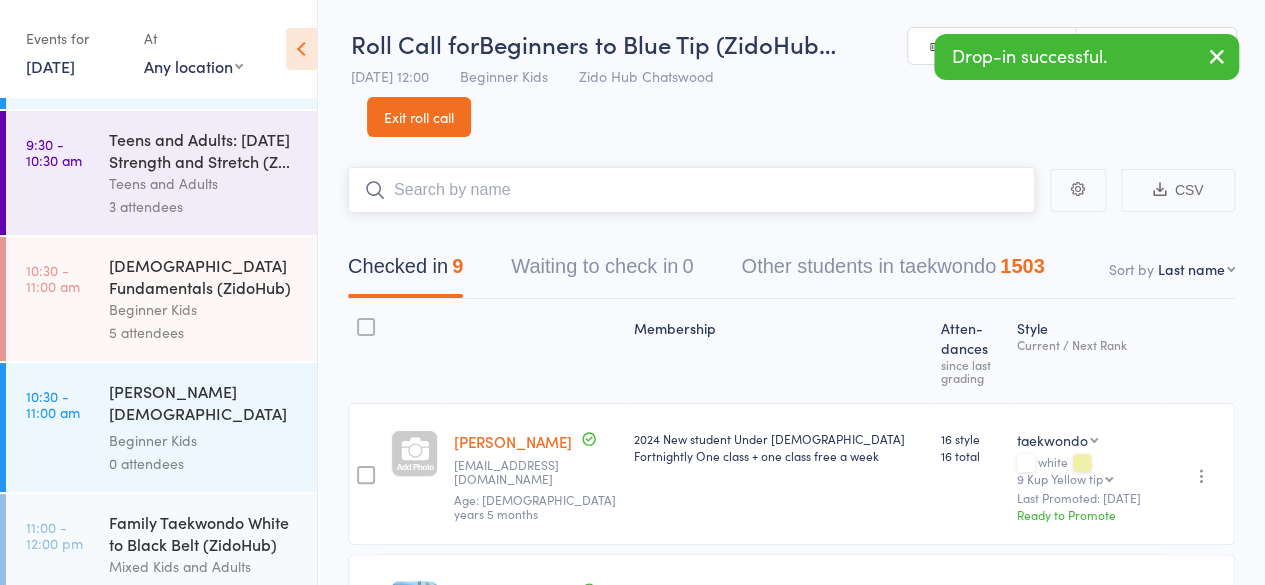 click at bounding box center [691, 190] 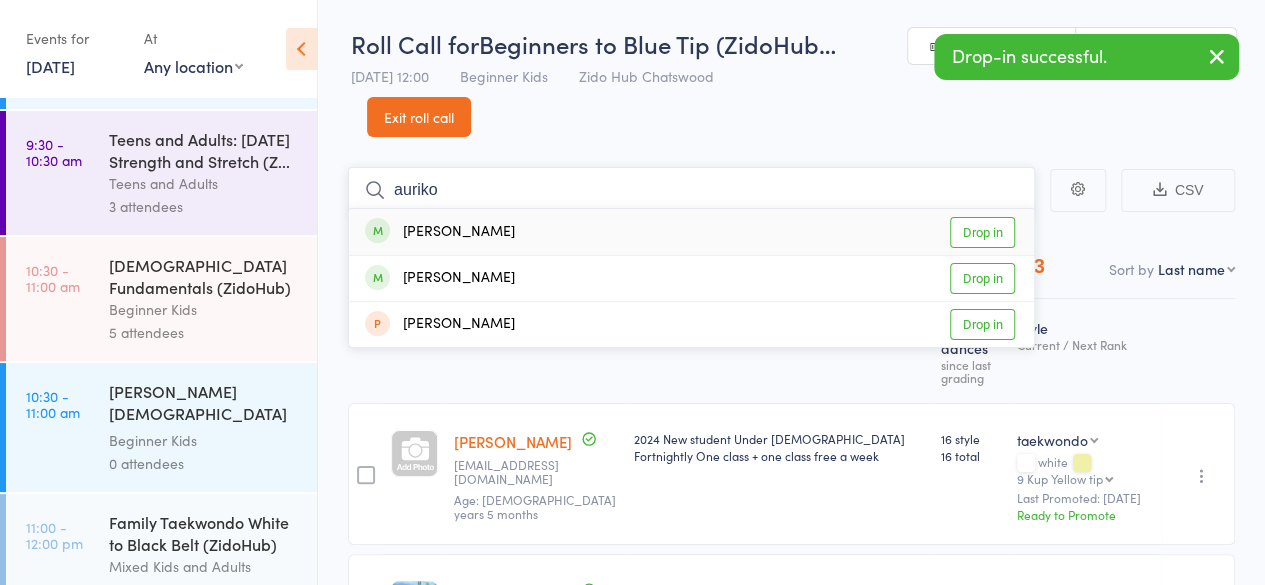 type on "auriko" 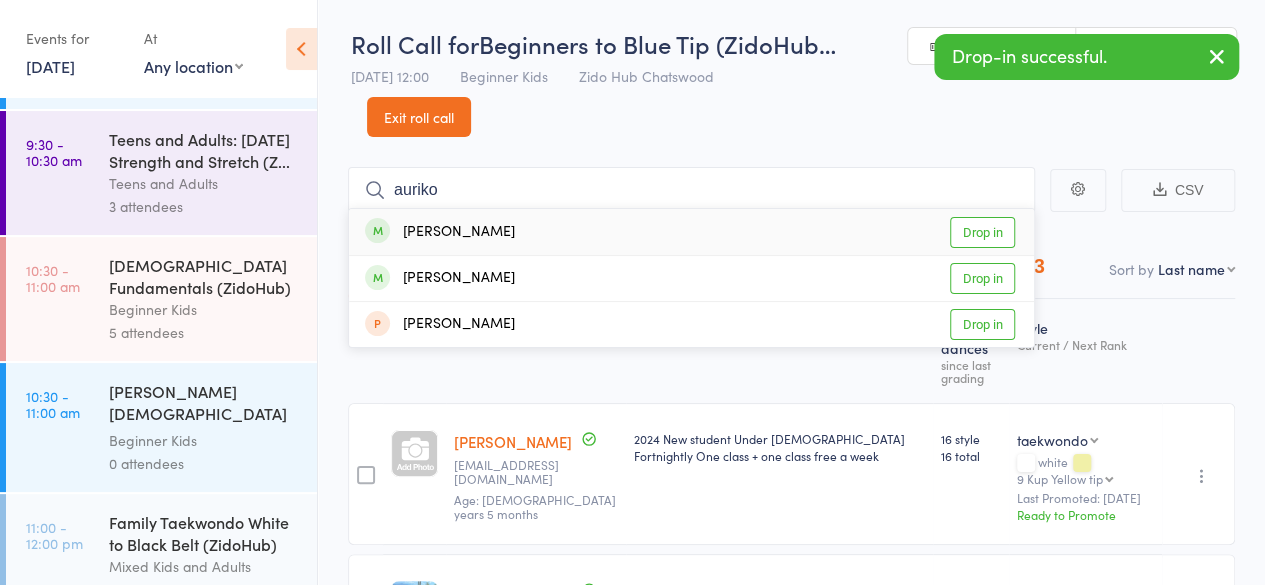 click on "Drop in" at bounding box center (982, 232) 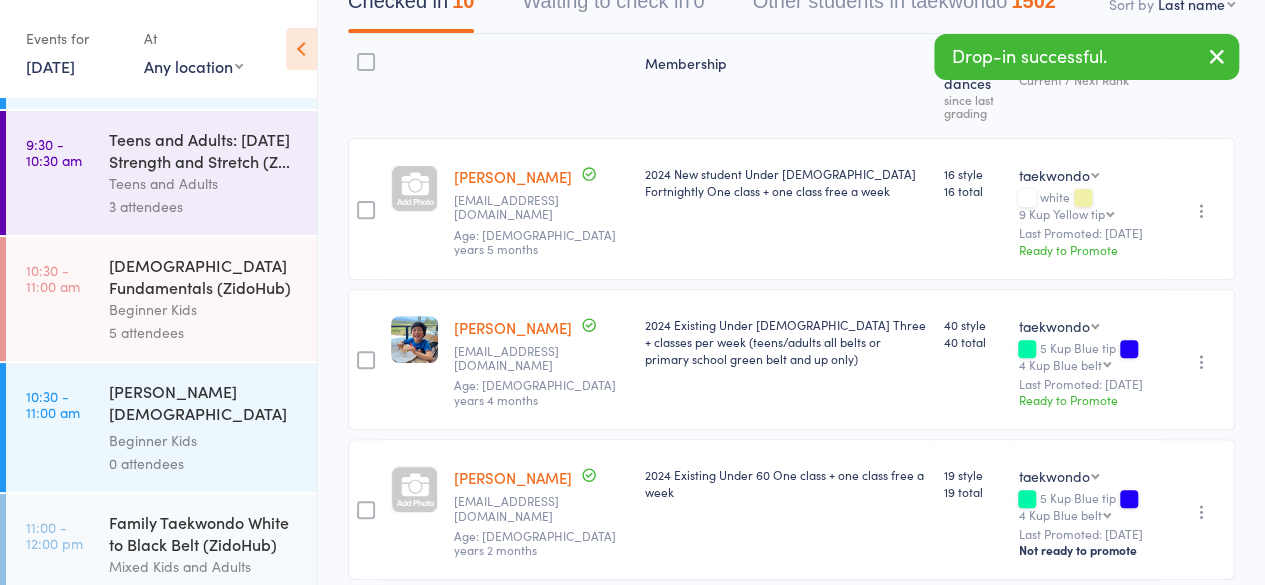 scroll, scrollTop: 0, scrollLeft: 0, axis: both 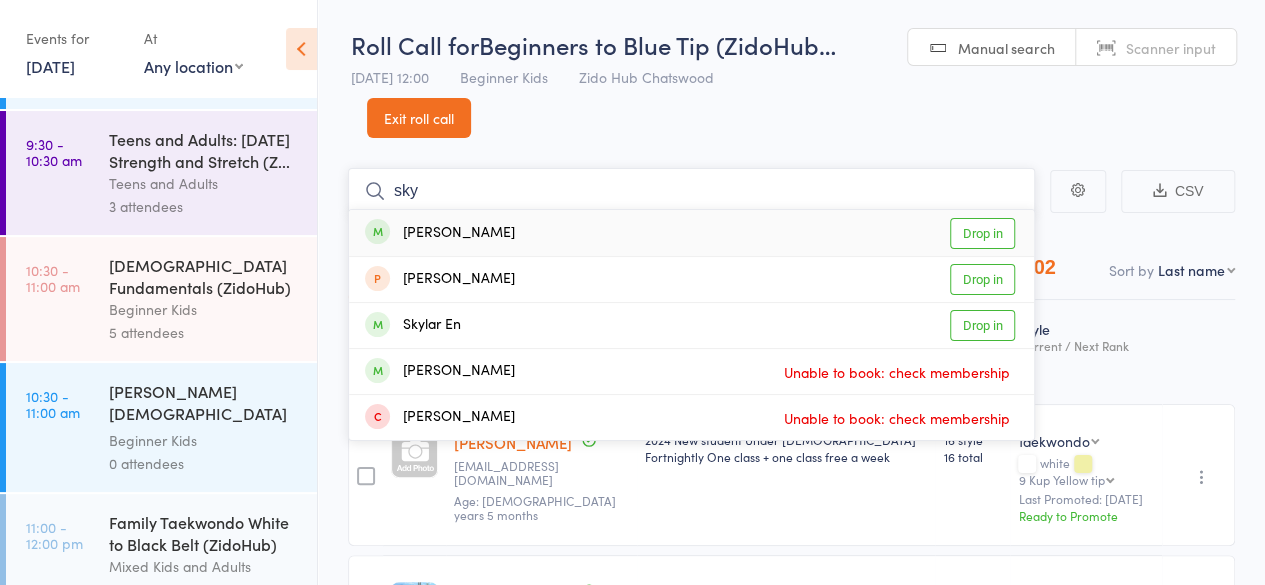 type on "sky" 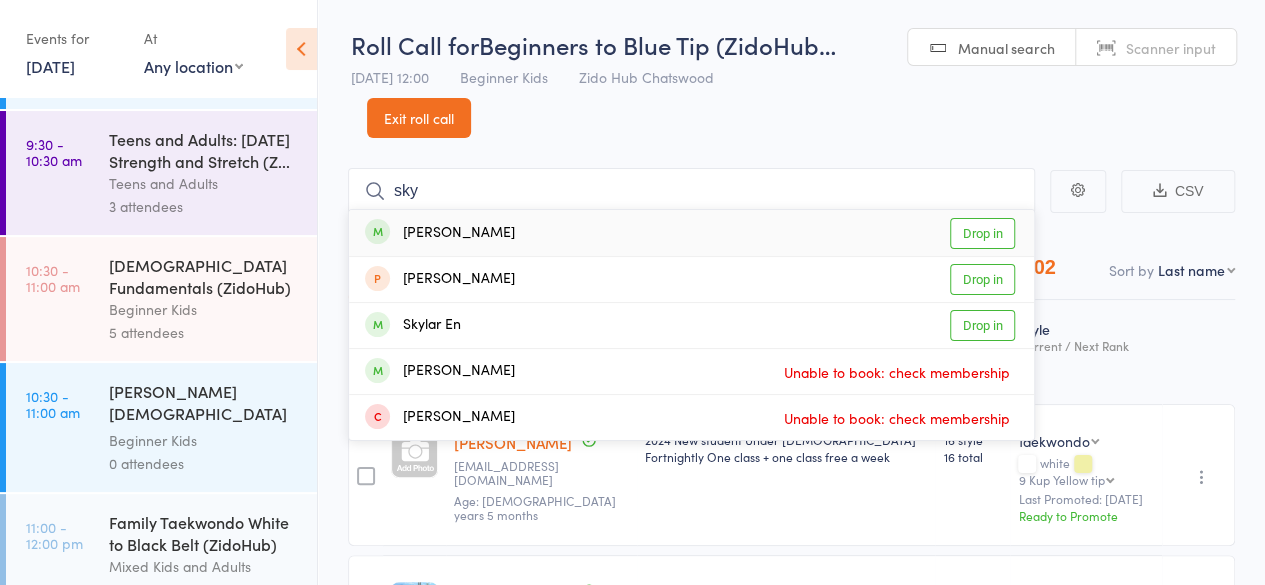 click on "Drop in" at bounding box center (982, 233) 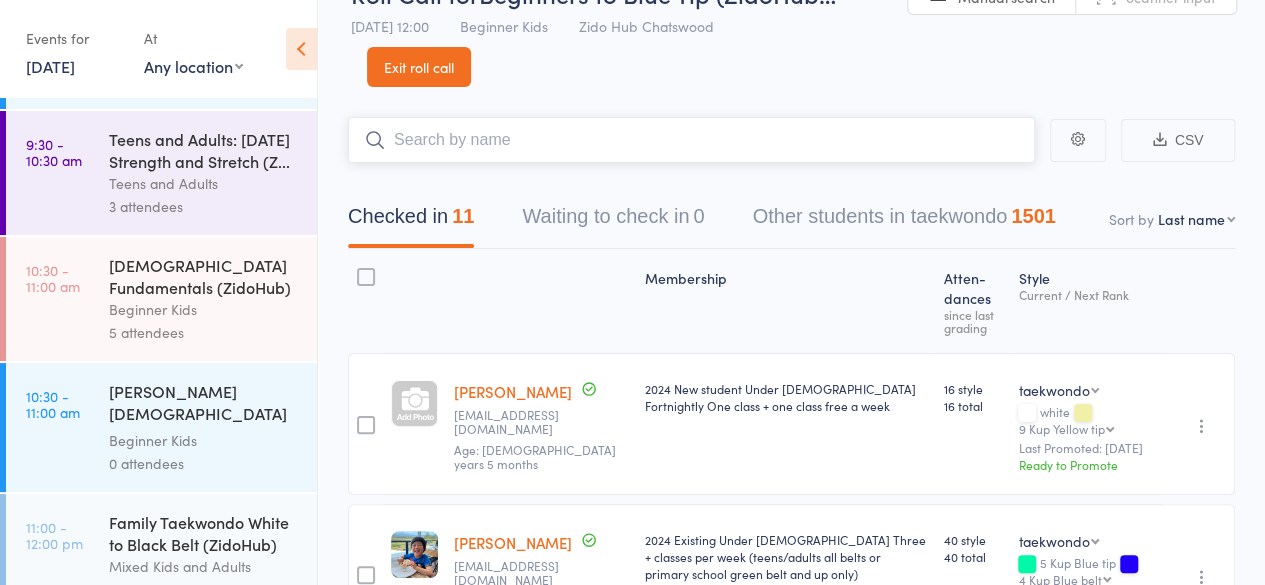 scroll, scrollTop: 0, scrollLeft: 0, axis: both 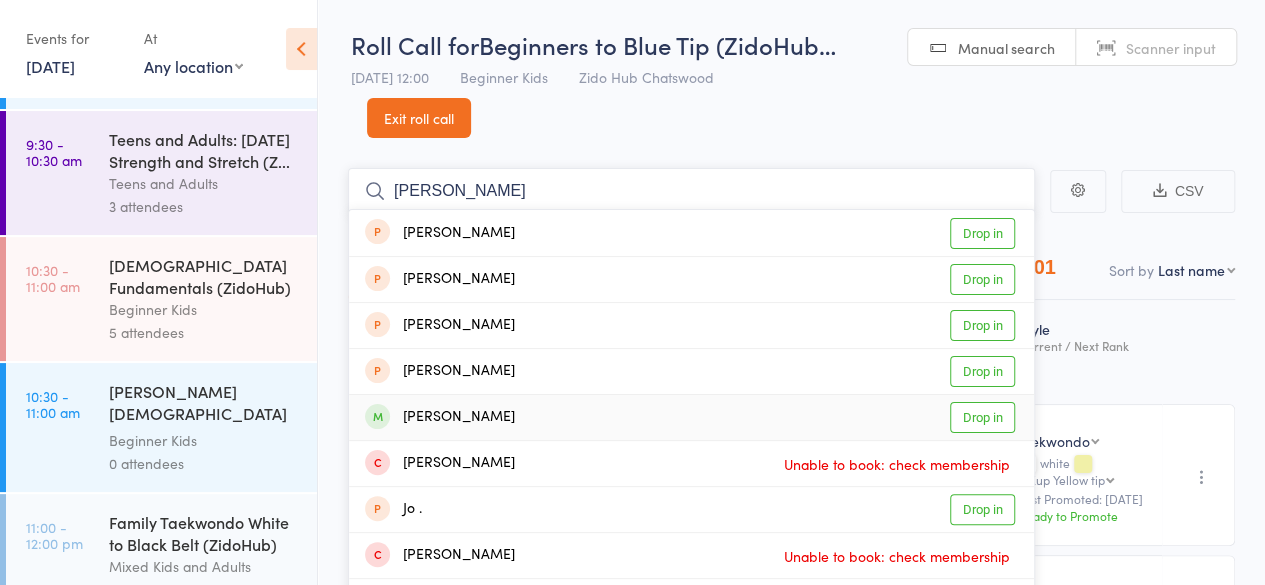 type on "[PERSON_NAME]" 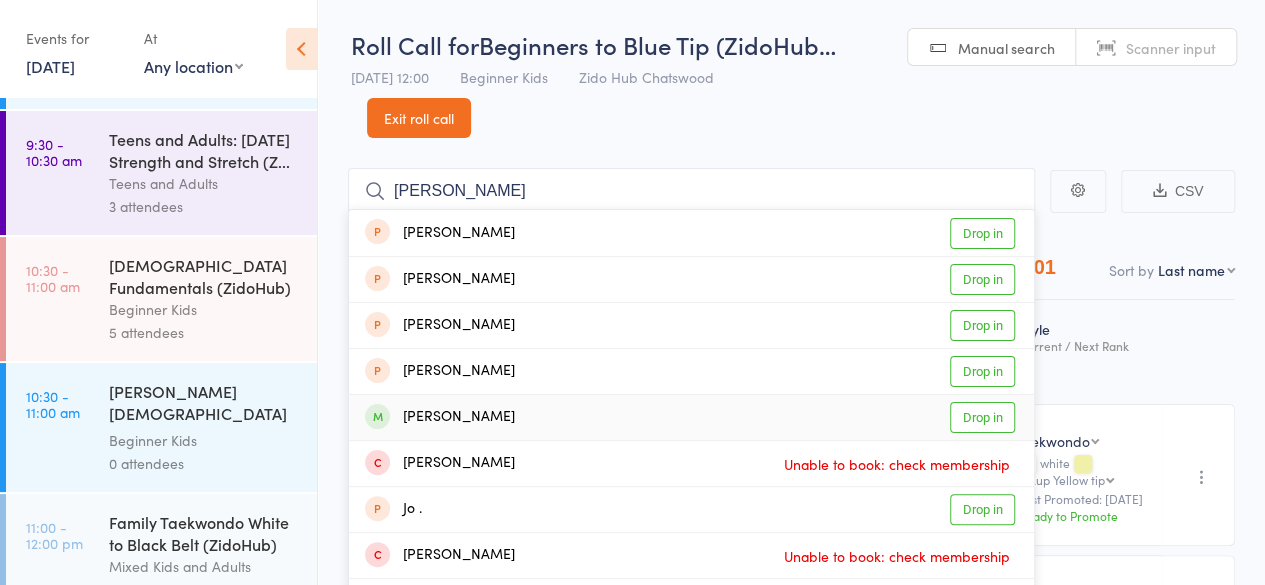 click on "Drop in" at bounding box center [982, 417] 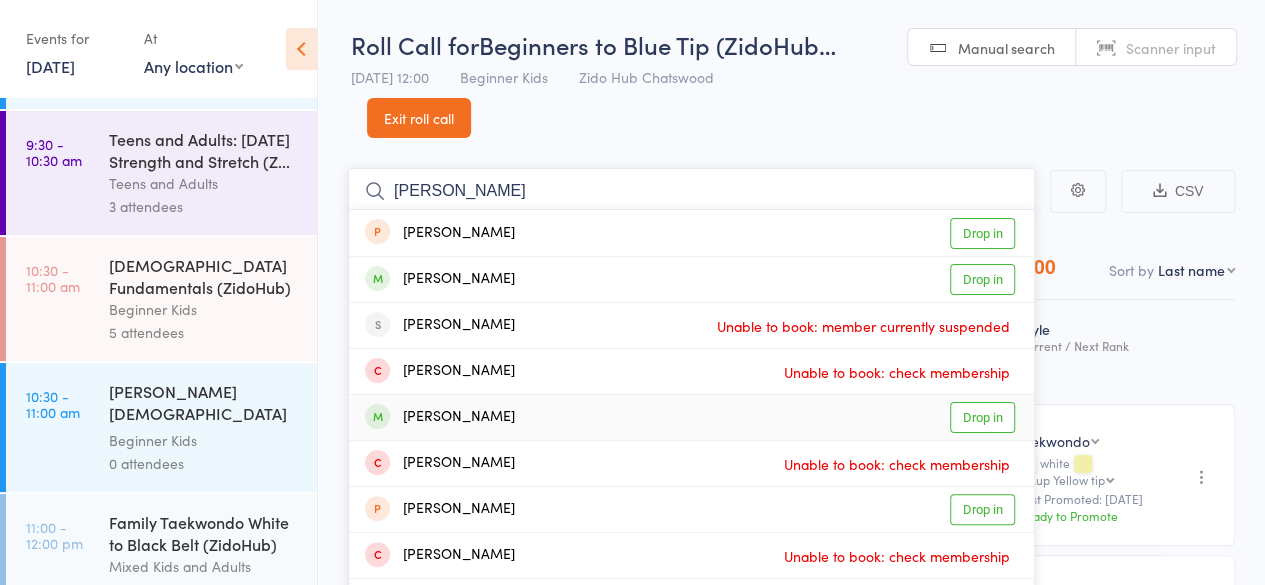 type on "[PERSON_NAME]" 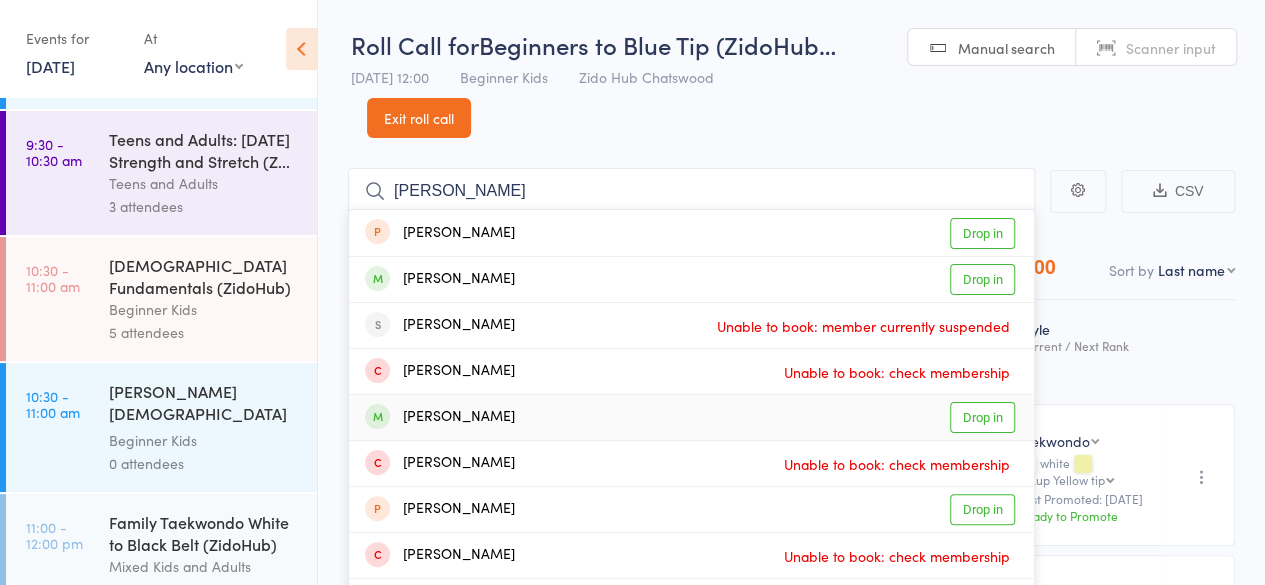click on "Drop in" at bounding box center [982, 417] 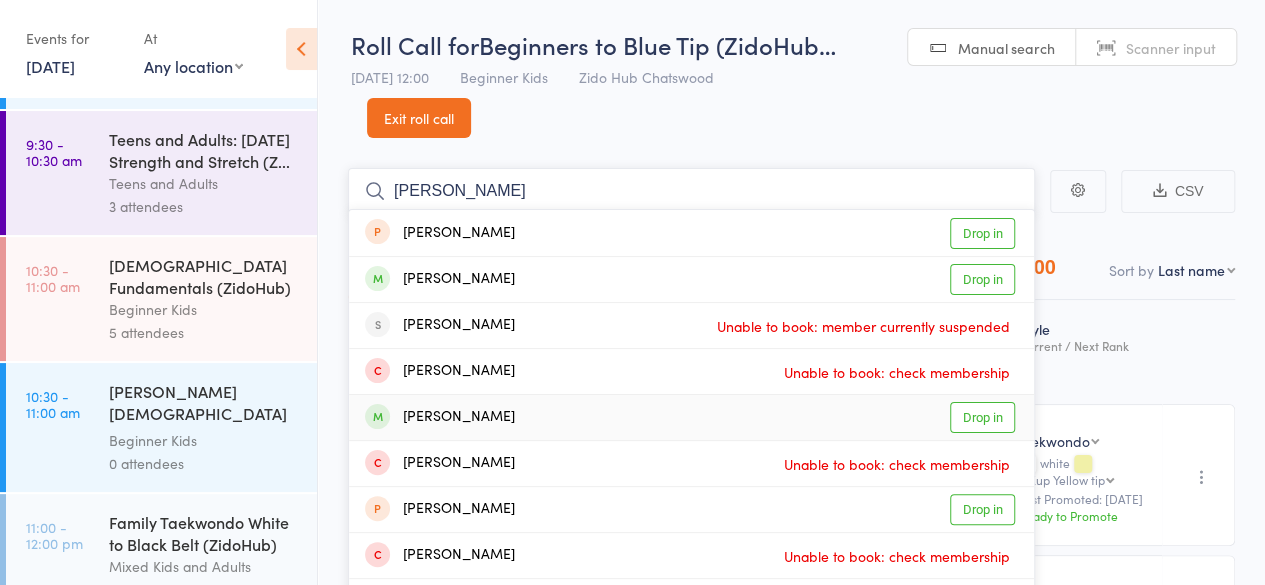 type 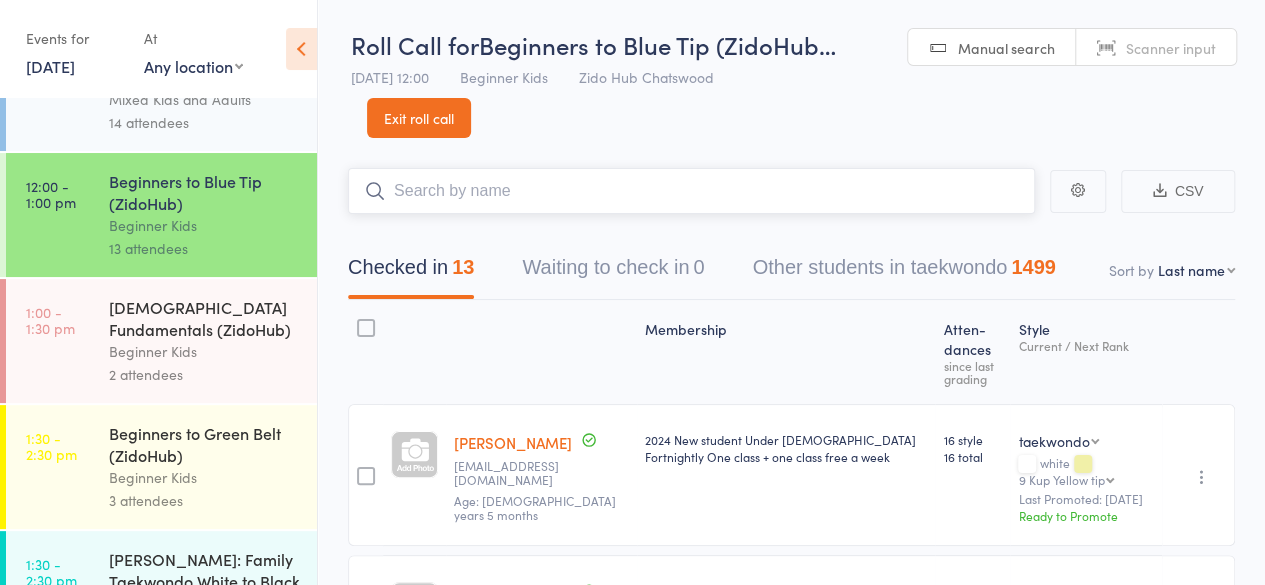 scroll, scrollTop: 589, scrollLeft: 0, axis: vertical 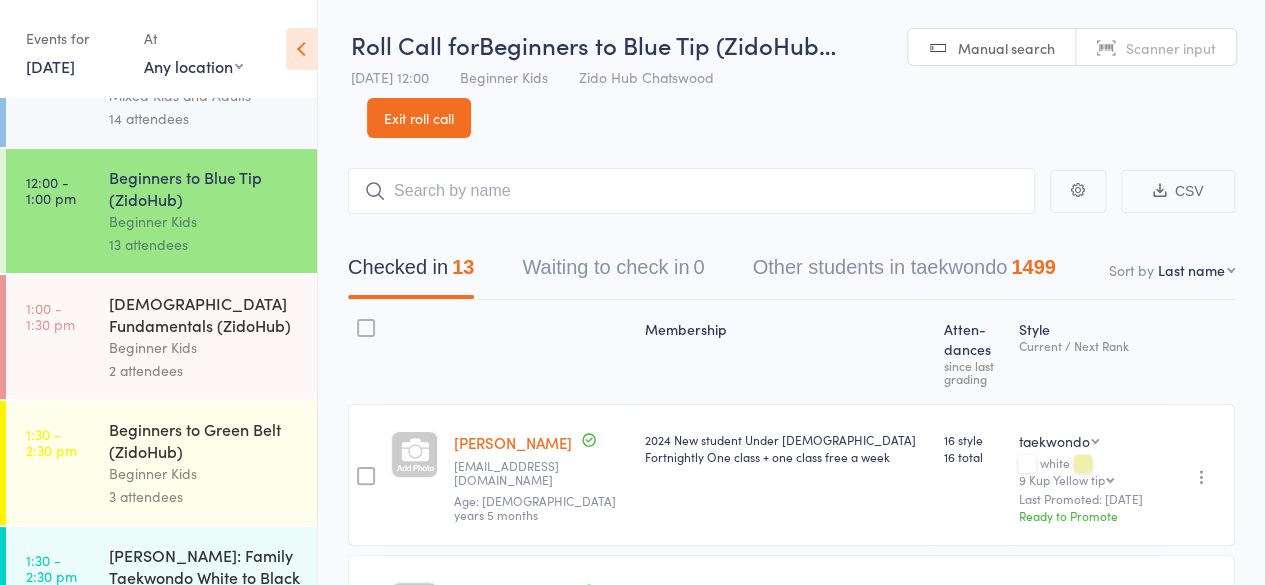 click on "Beginner Kids" at bounding box center [204, 347] 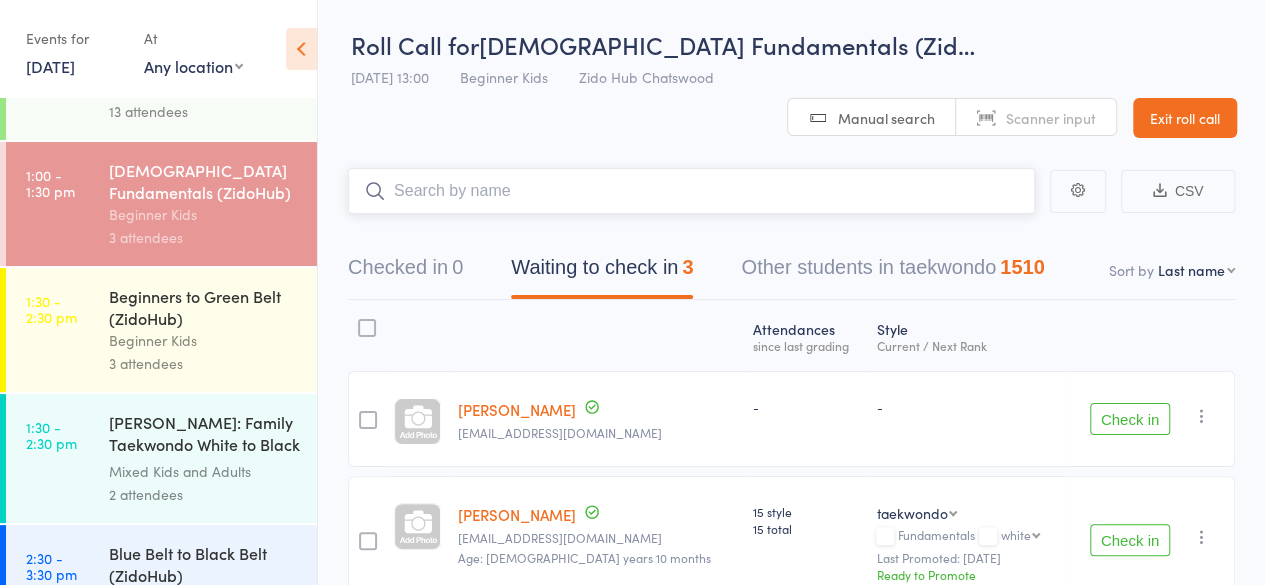 scroll, scrollTop: 722, scrollLeft: 0, axis: vertical 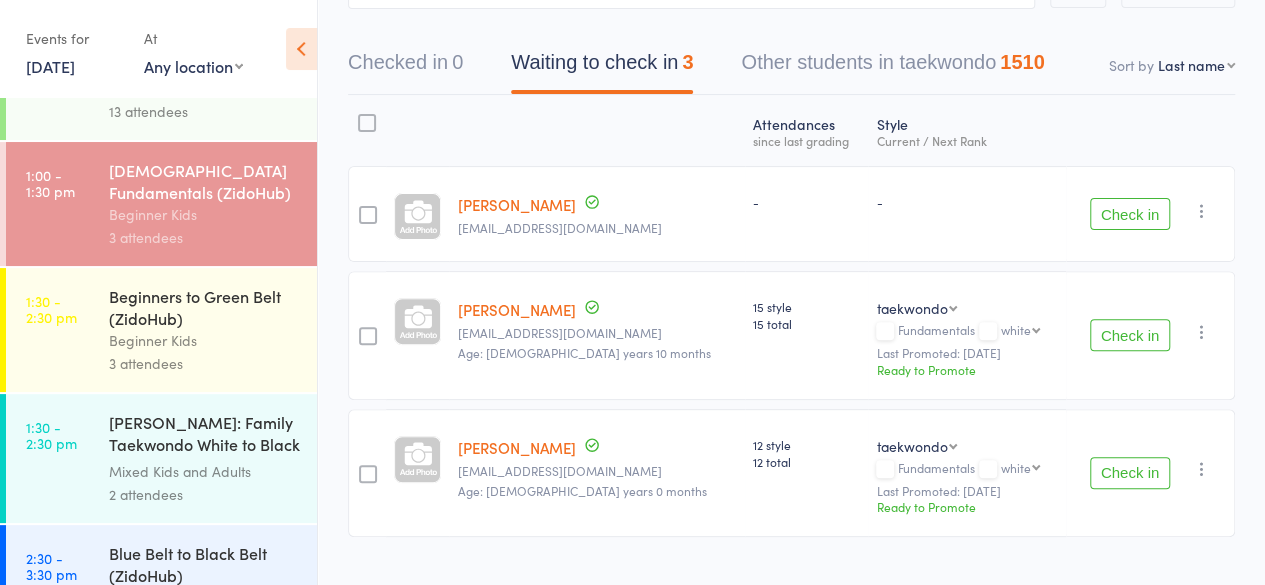 click on "Beginners to Green Belt (ZidoHub)" at bounding box center (204, 307) 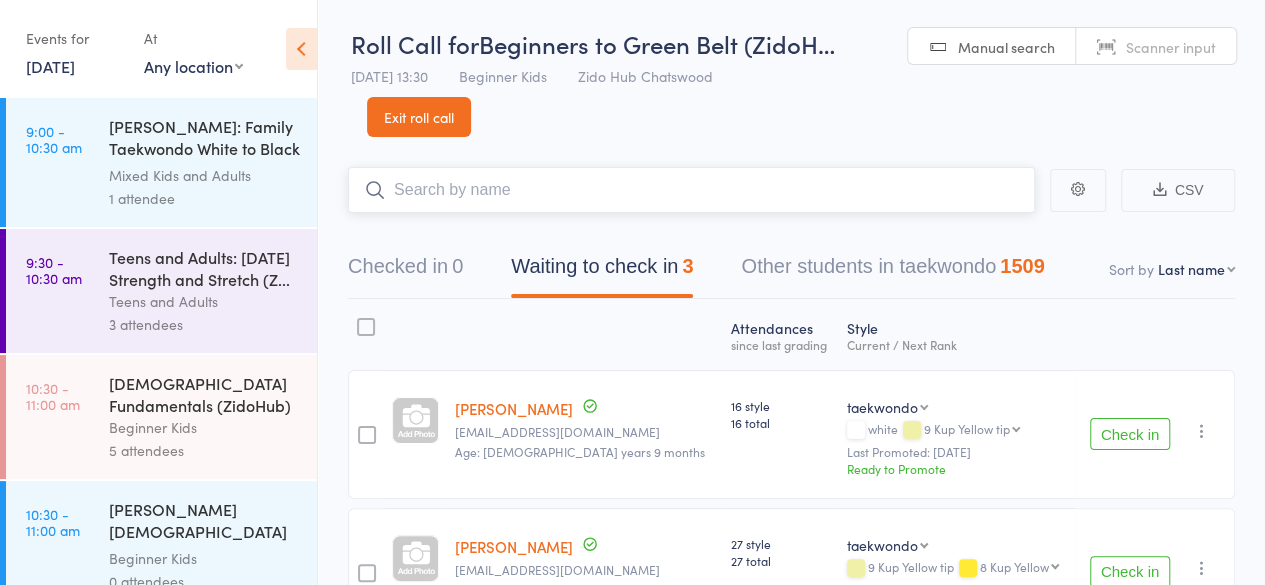 scroll, scrollTop: 271, scrollLeft: 0, axis: vertical 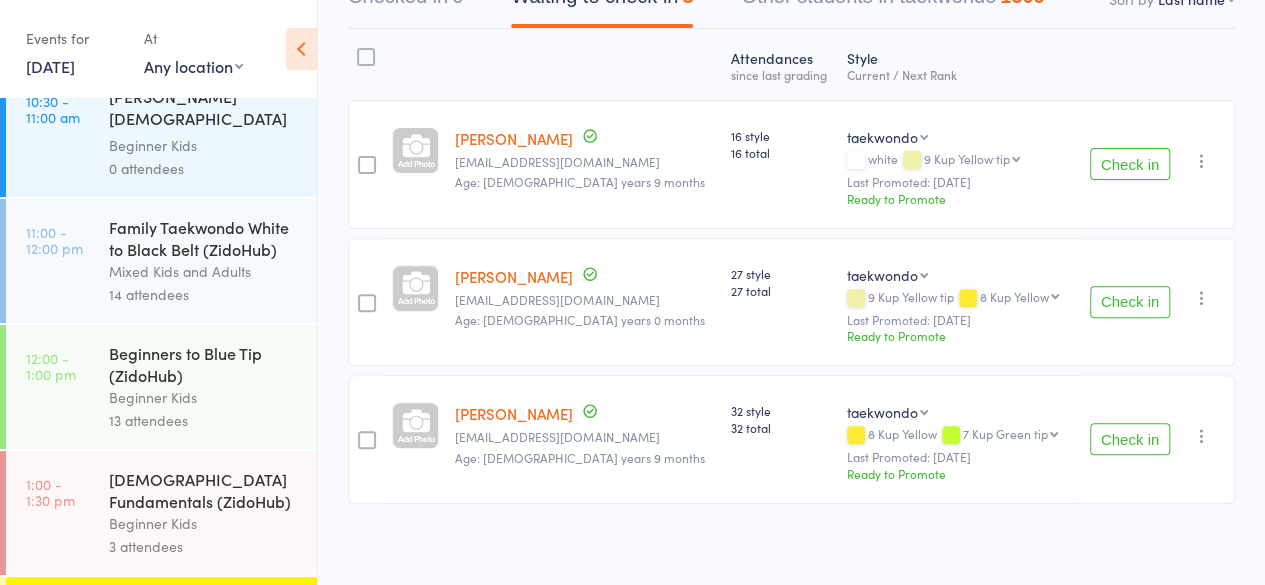 click on "Beginners to Blue Tip (ZidoHub)" at bounding box center (204, 364) 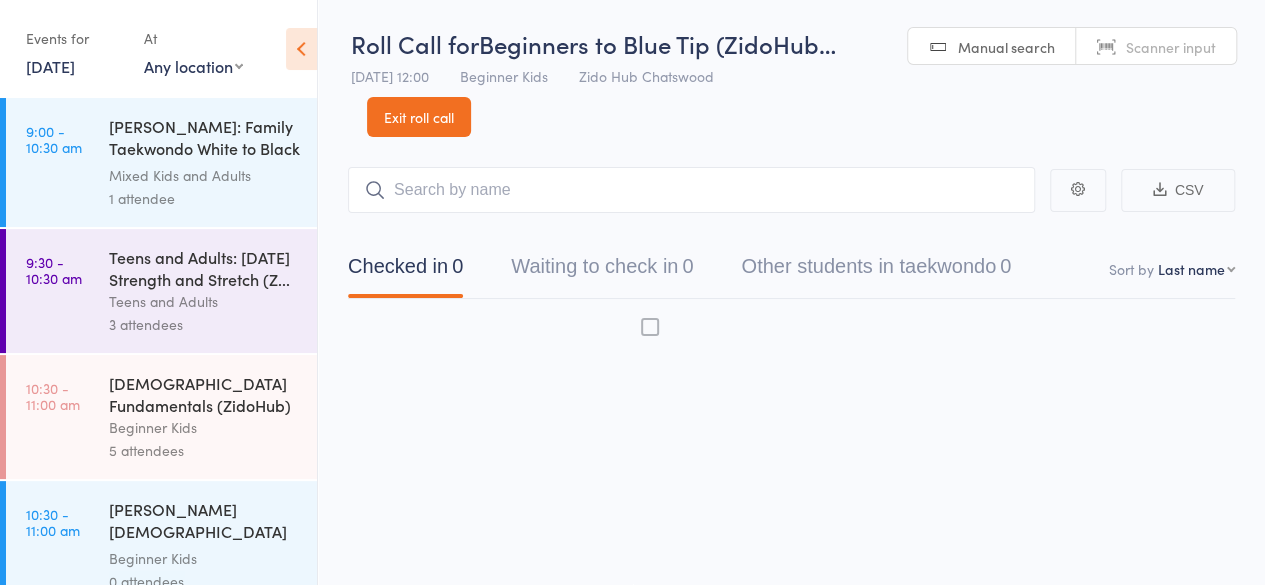 scroll, scrollTop: 1, scrollLeft: 0, axis: vertical 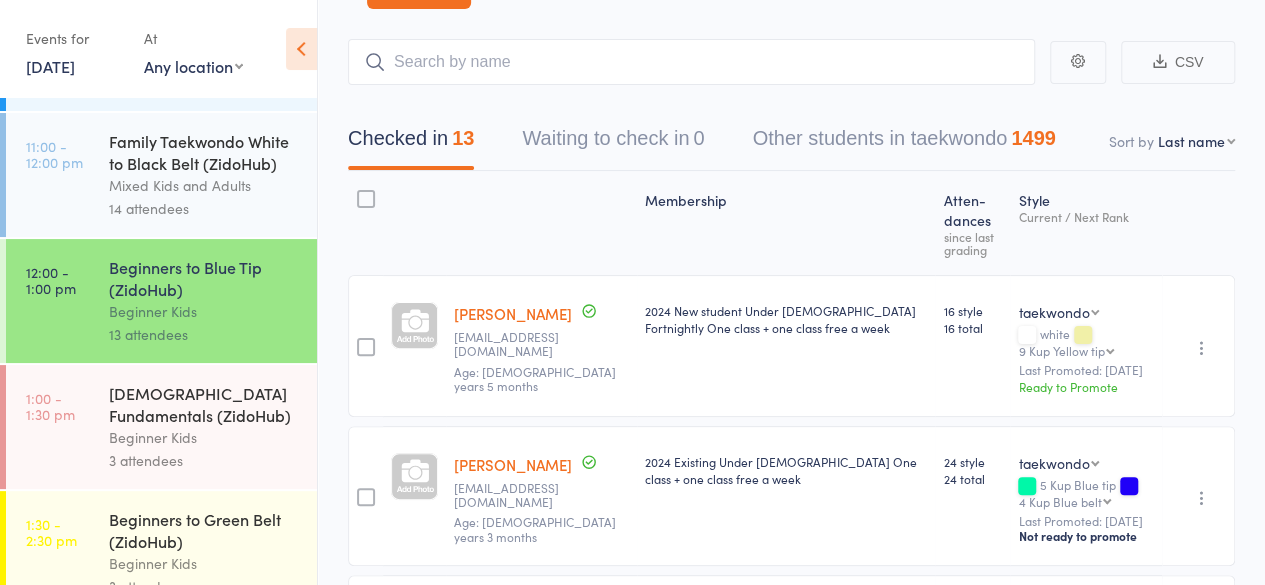 click on "Mixed Kids and Adults" at bounding box center (204, 185) 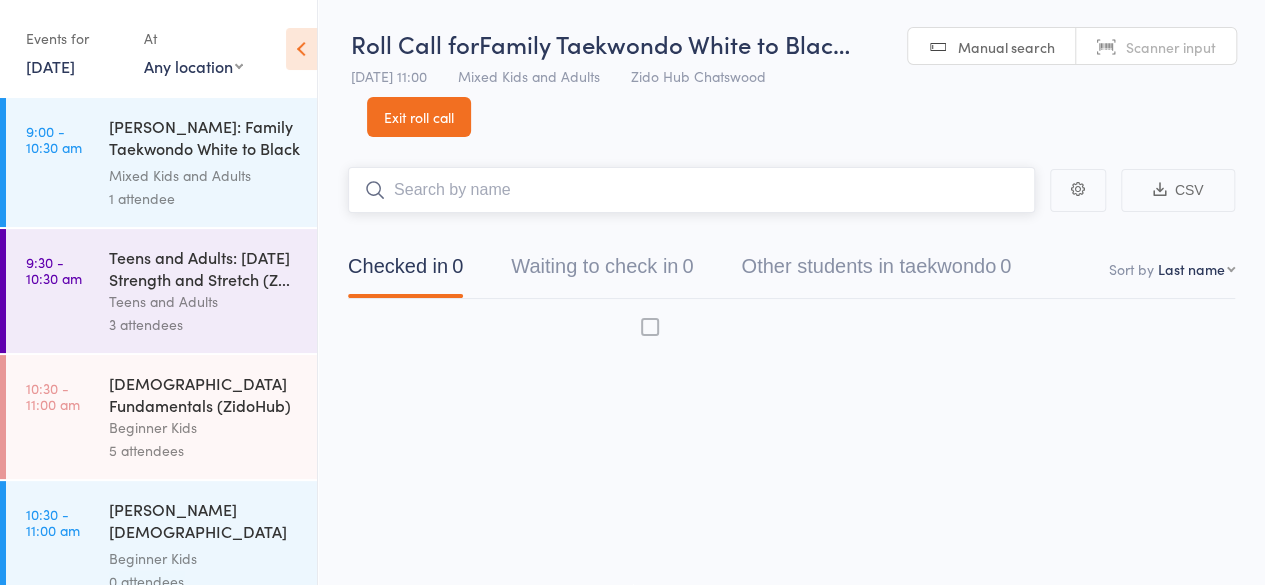 scroll, scrollTop: 1, scrollLeft: 0, axis: vertical 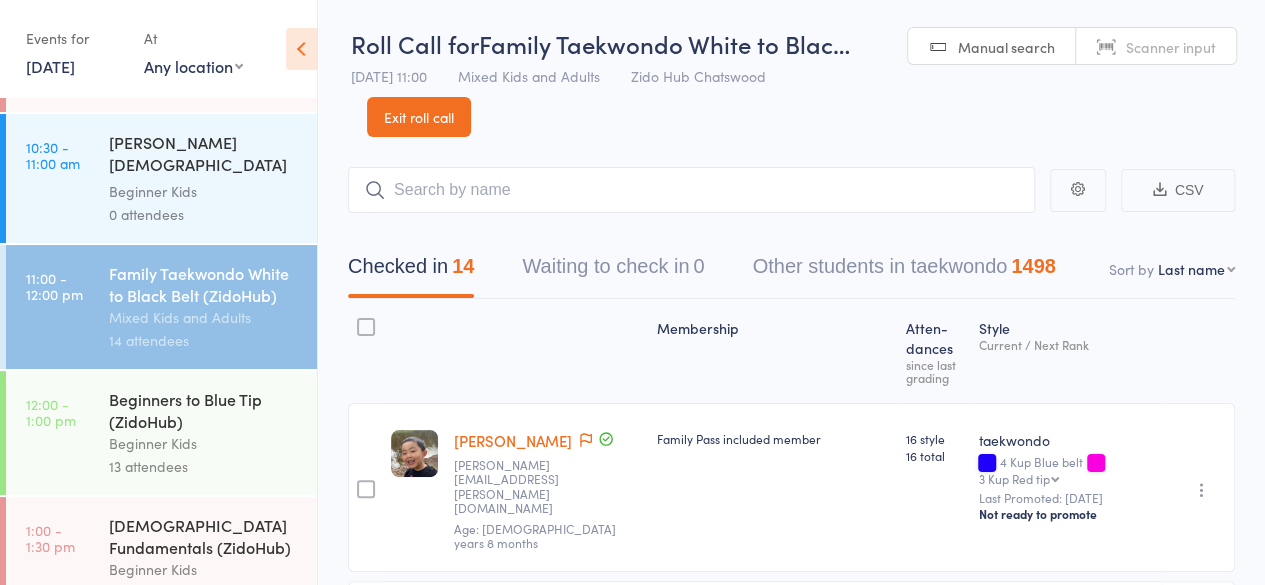 click on "13 attendees" at bounding box center [204, 466] 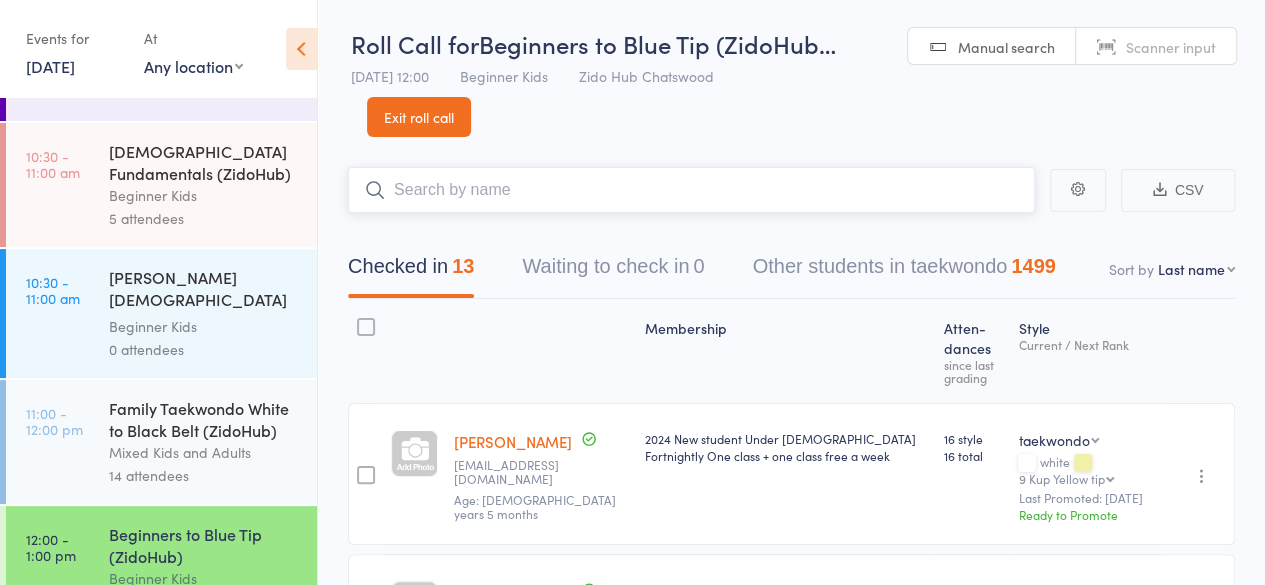 scroll, scrollTop: 246, scrollLeft: 0, axis: vertical 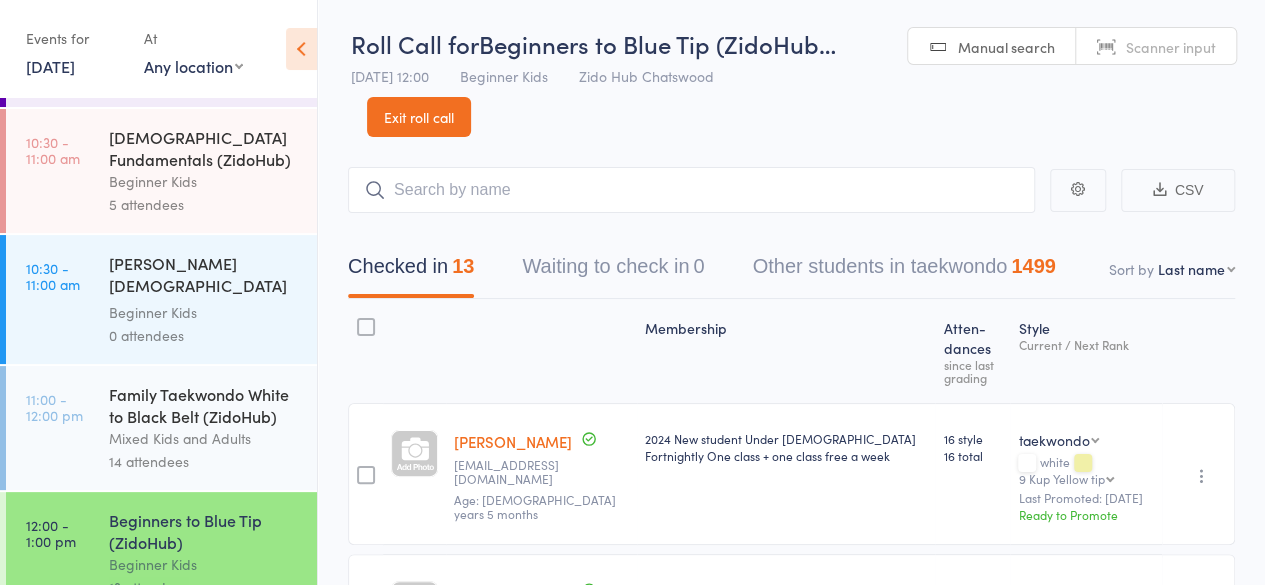 click on "Mixed Kids and Adults" at bounding box center (204, 438) 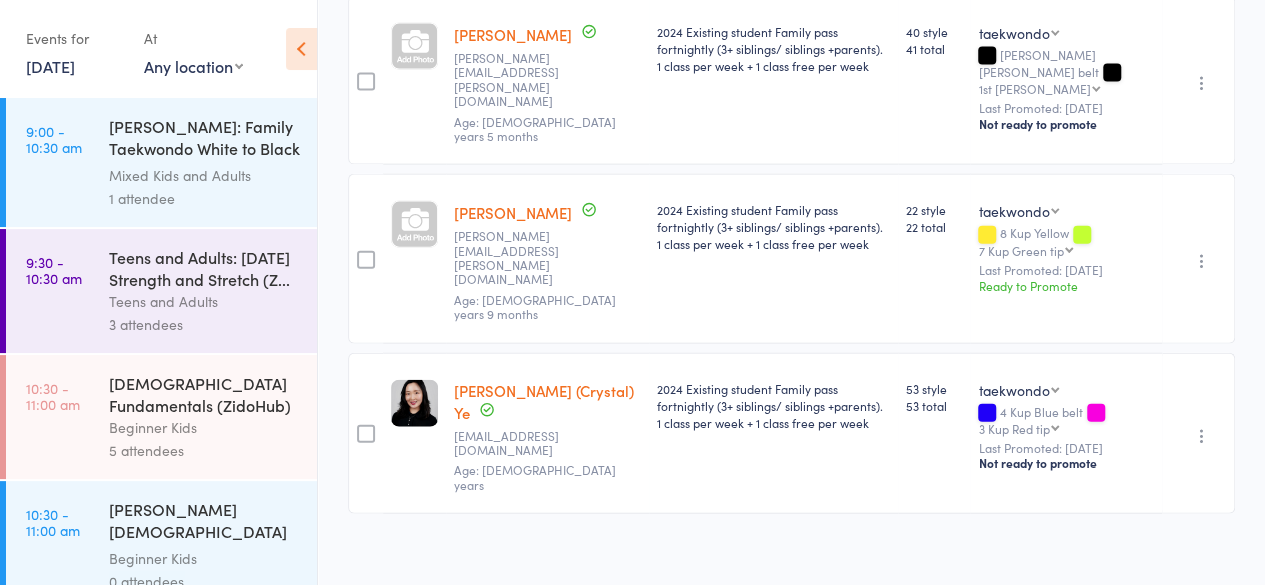 scroll, scrollTop: 2186, scrollLeft: 0, axis: vertical 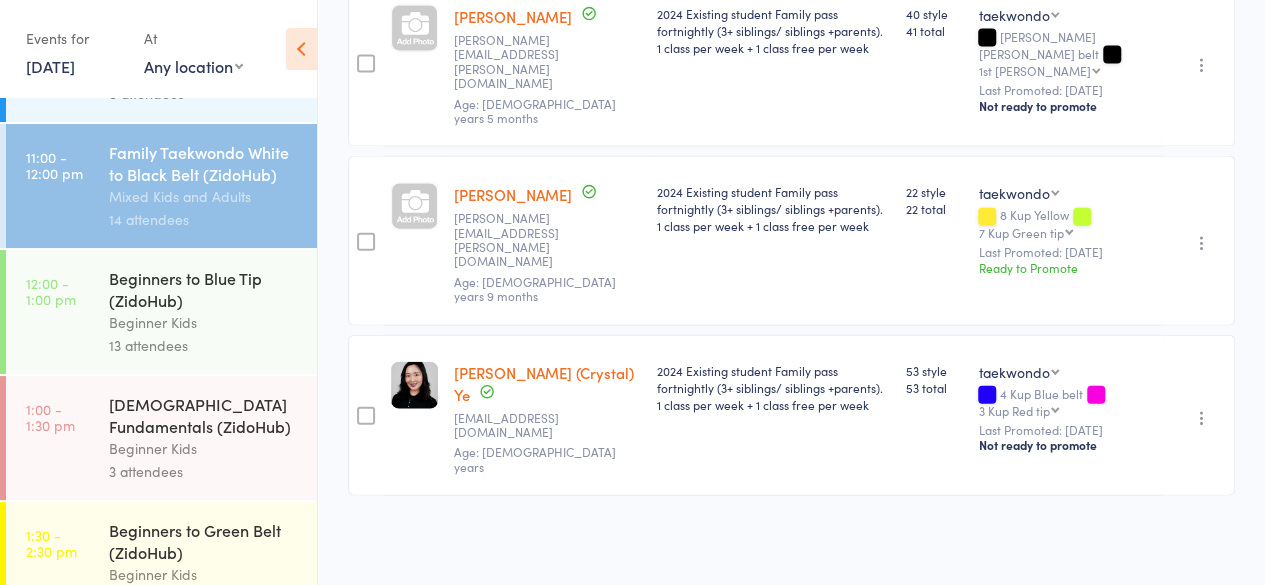 click on "Beginner Kids" at bounding box center (204, 322) 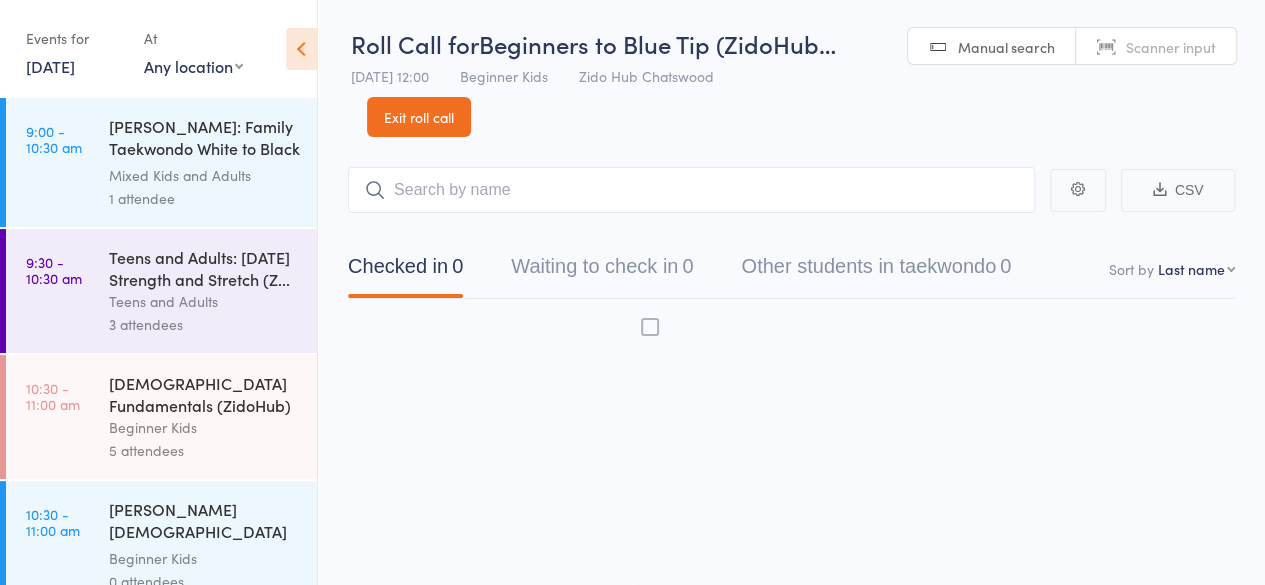 scroll, scrollTop: 1, scrollLeft: 0, axis: vertical 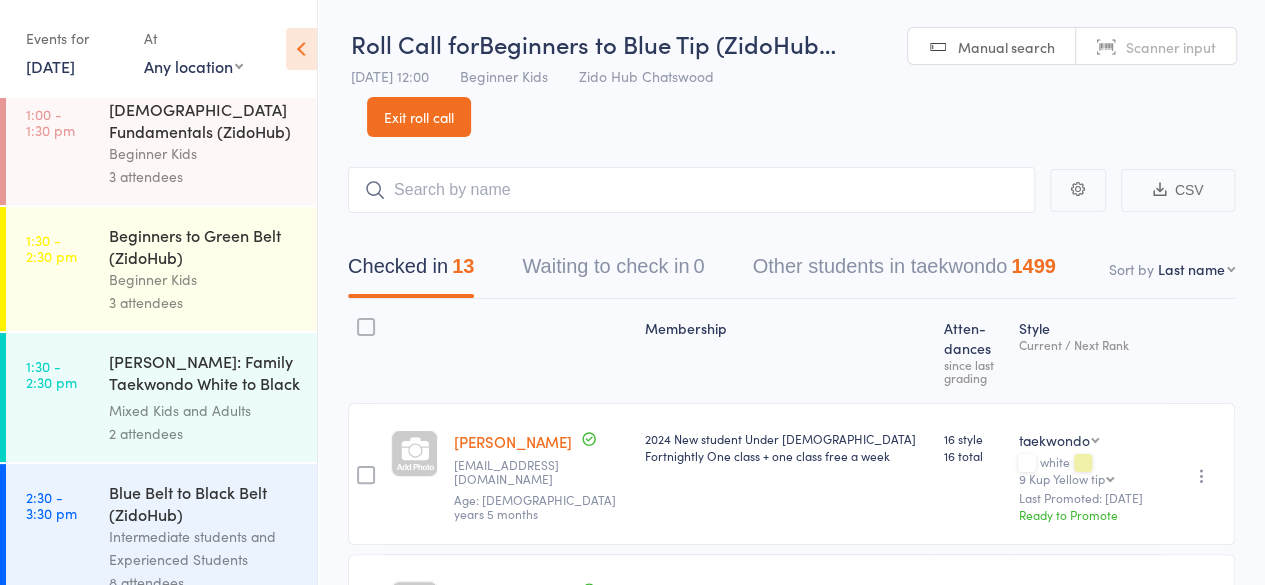 click on "3 attendees" at bounding box center [204, 302] 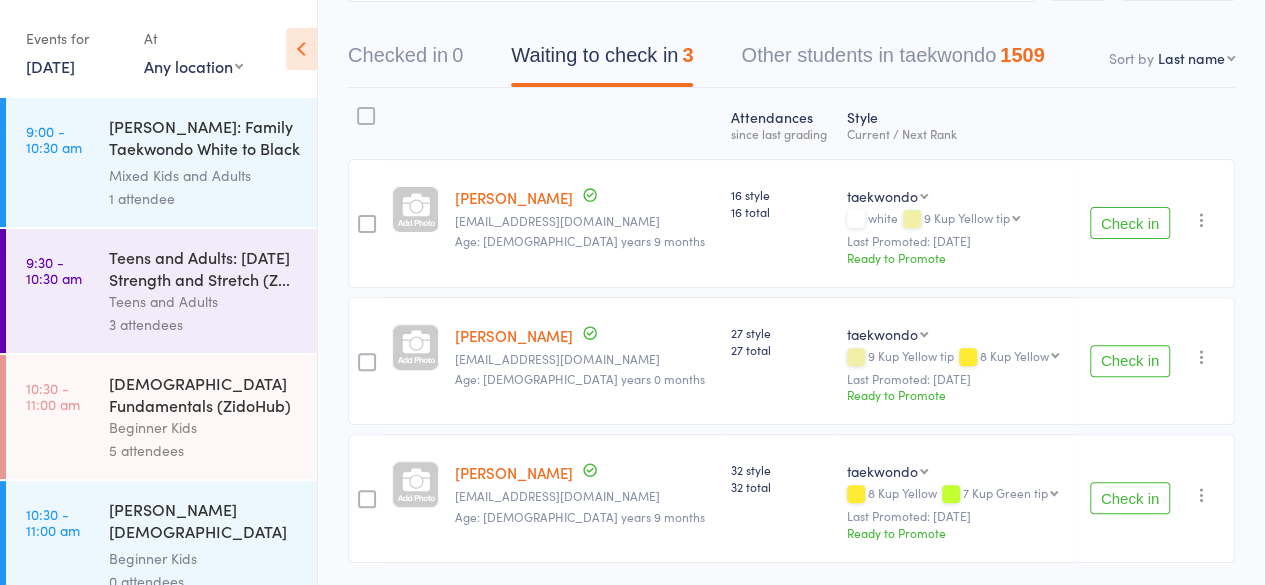 scroll, scrollTop: 0, scrollLeft: 0, axis: both 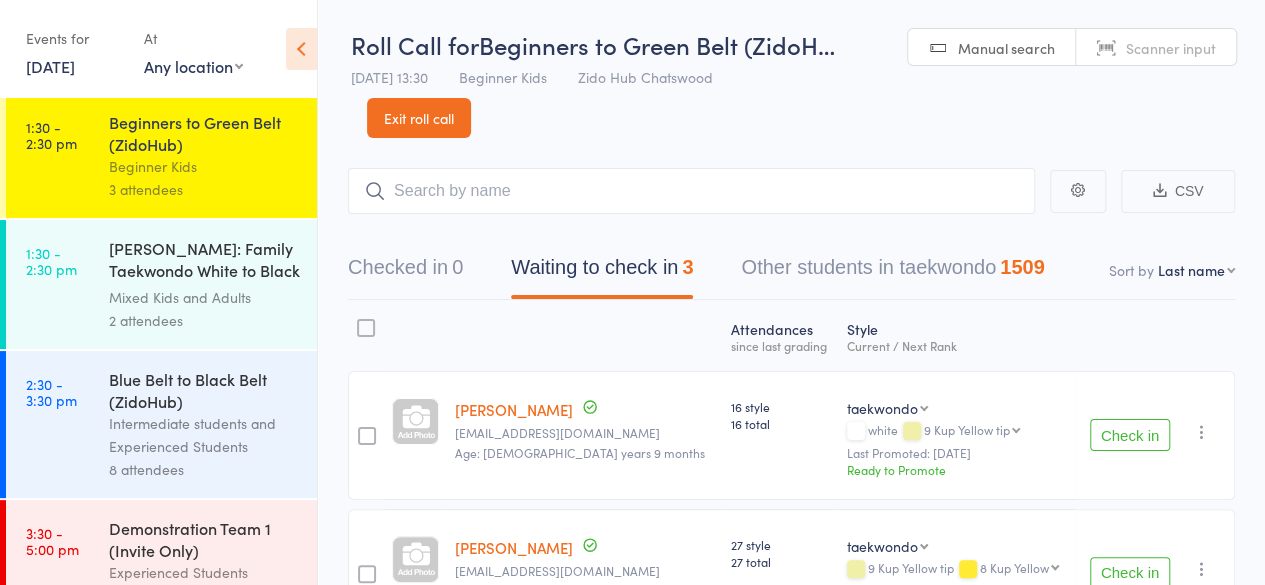 click on "Intermediate students and Experienced Students" at bounding box center [204, 435] 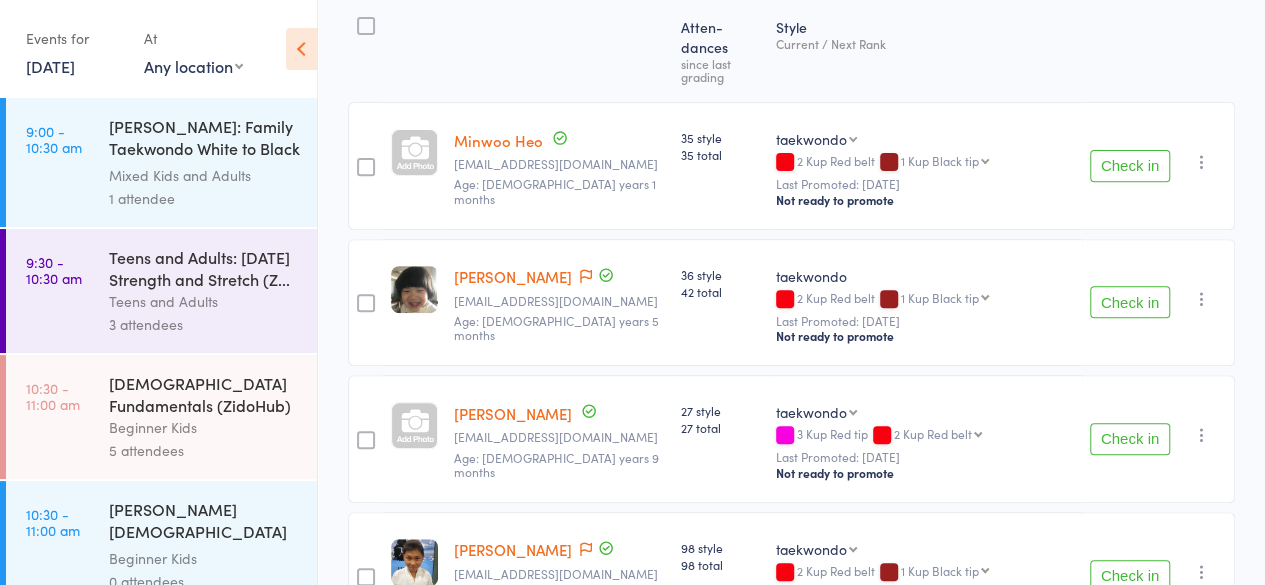 scroll, scrollTop: 0, scrollLeft: 0, axis: both 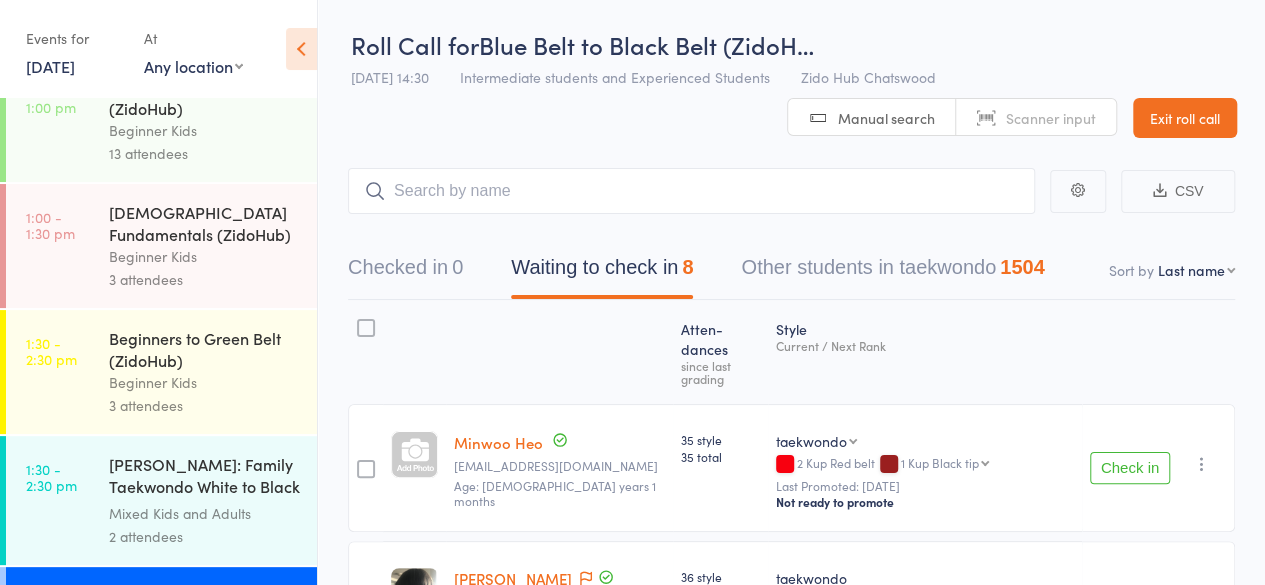 click on "Beginner Kids" at bounding box center (204, 130) 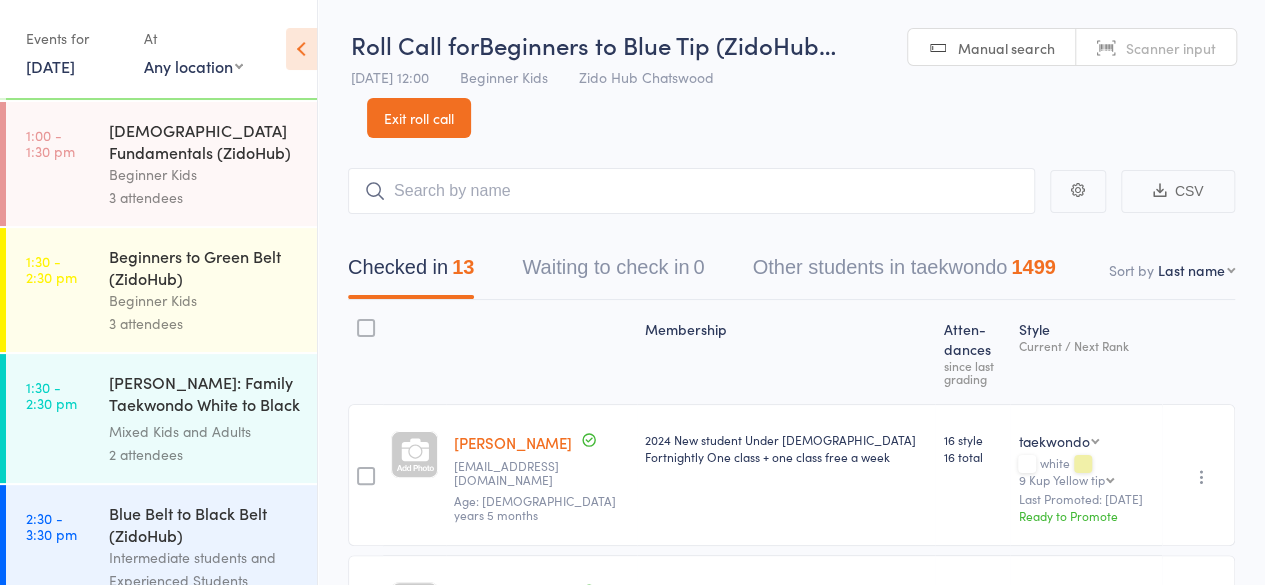 scroll, scrollTop: 761, scrollLeft: 0, axis: vertical 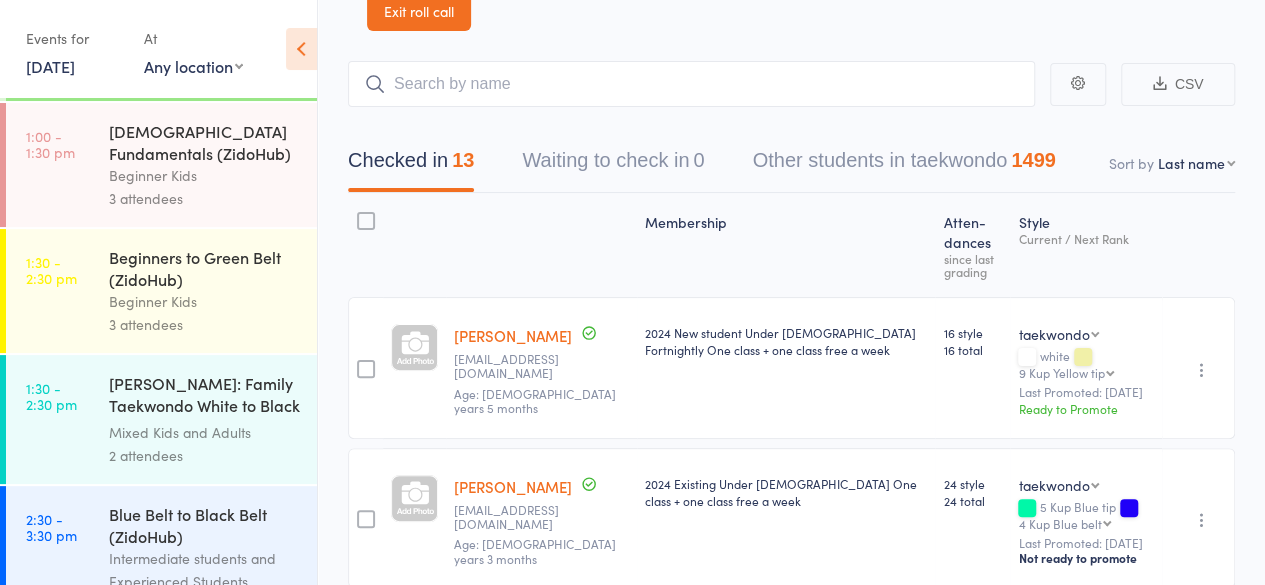 click at bounding box center [691, 84] 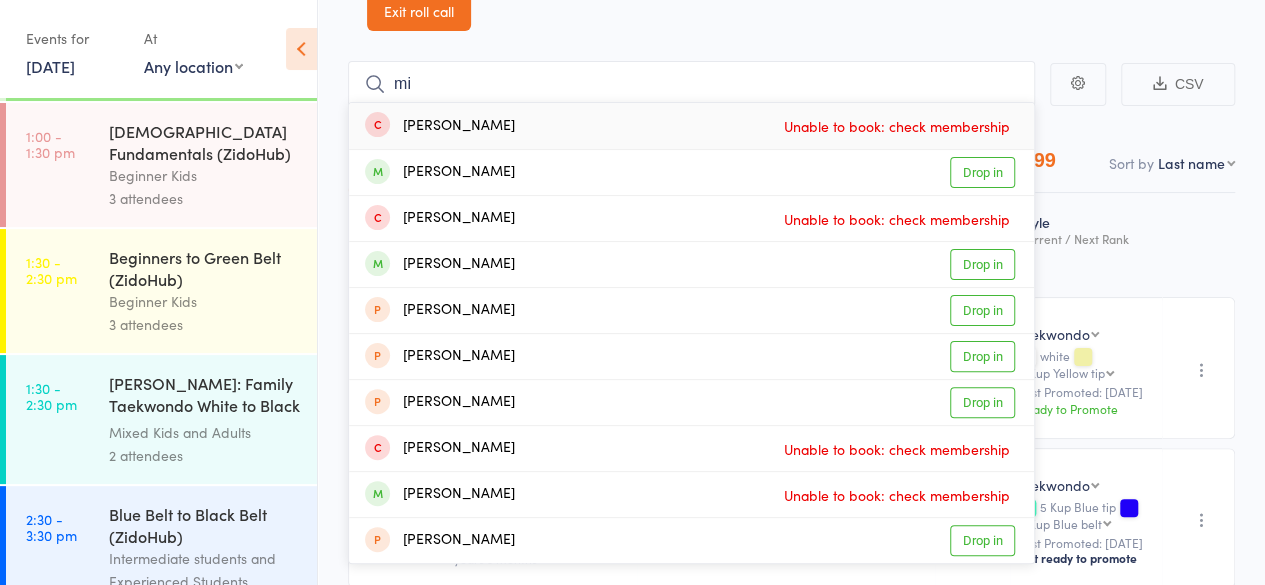 type on "m" 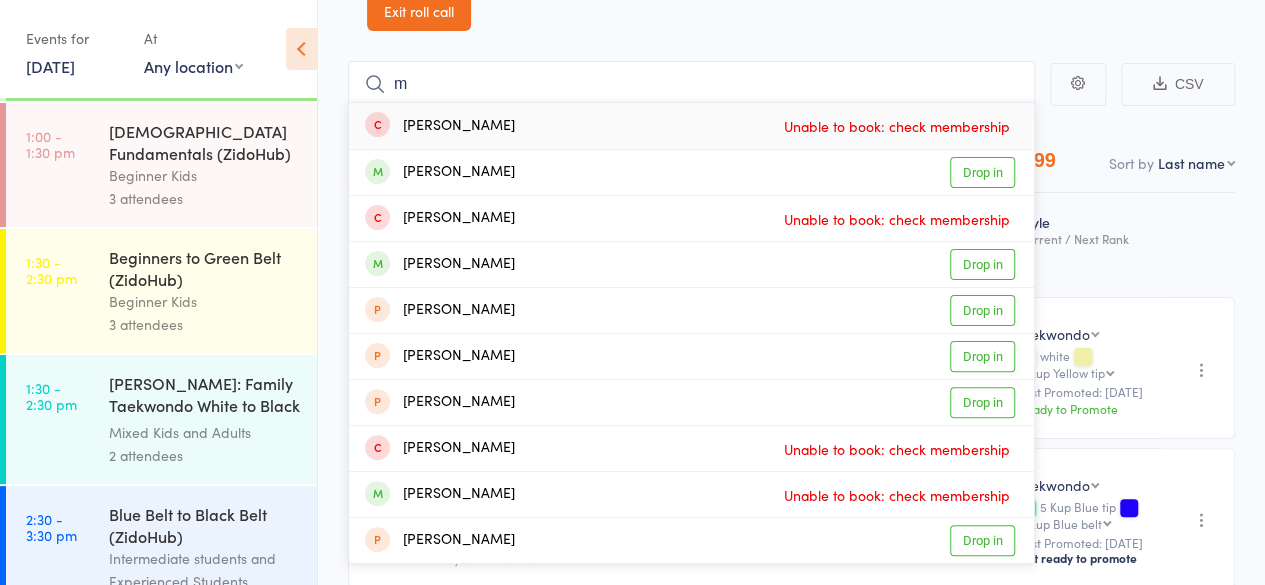 type 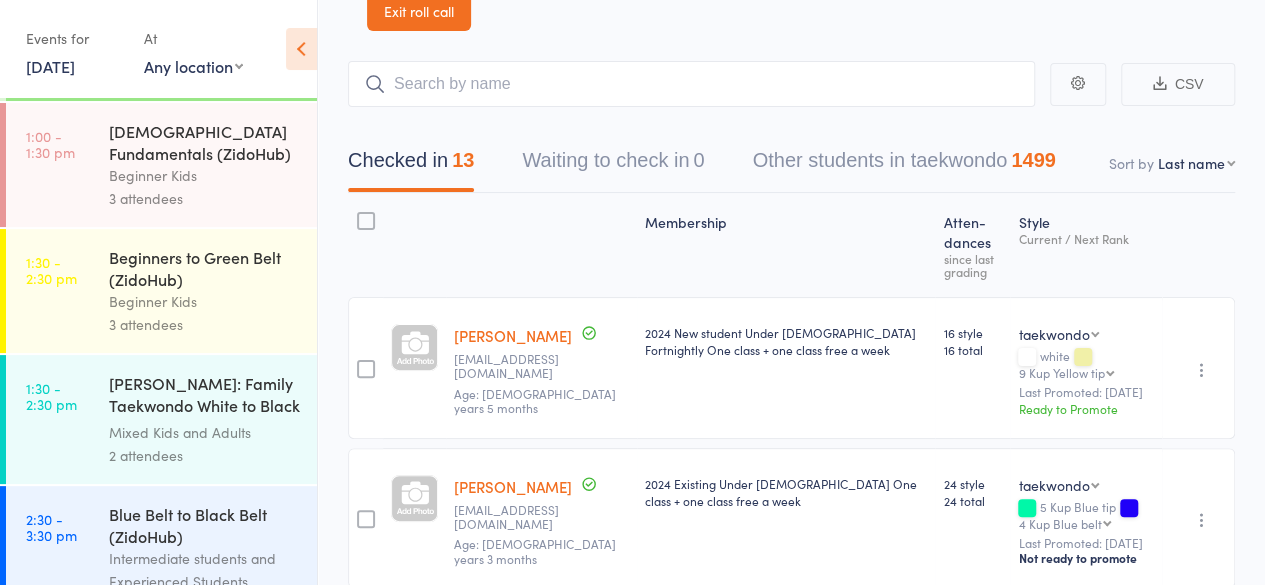 click on "Roll Call for  Beginners to Blue Tip (ZidoHub… [DATE] 12:00  Beginner Kids  Zido Hub Chatswood  Manual search Scanner input Exit roll call" at bounding box center [791, -38] 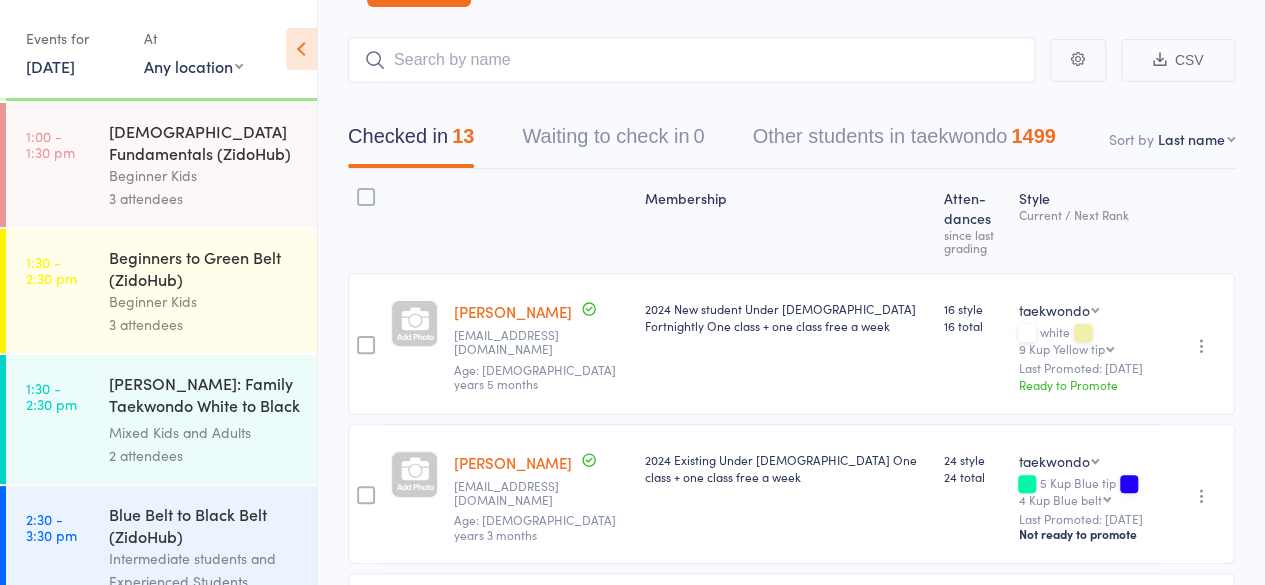 scroll, scrollTop: 0, scrollLeft: 0, axis: both 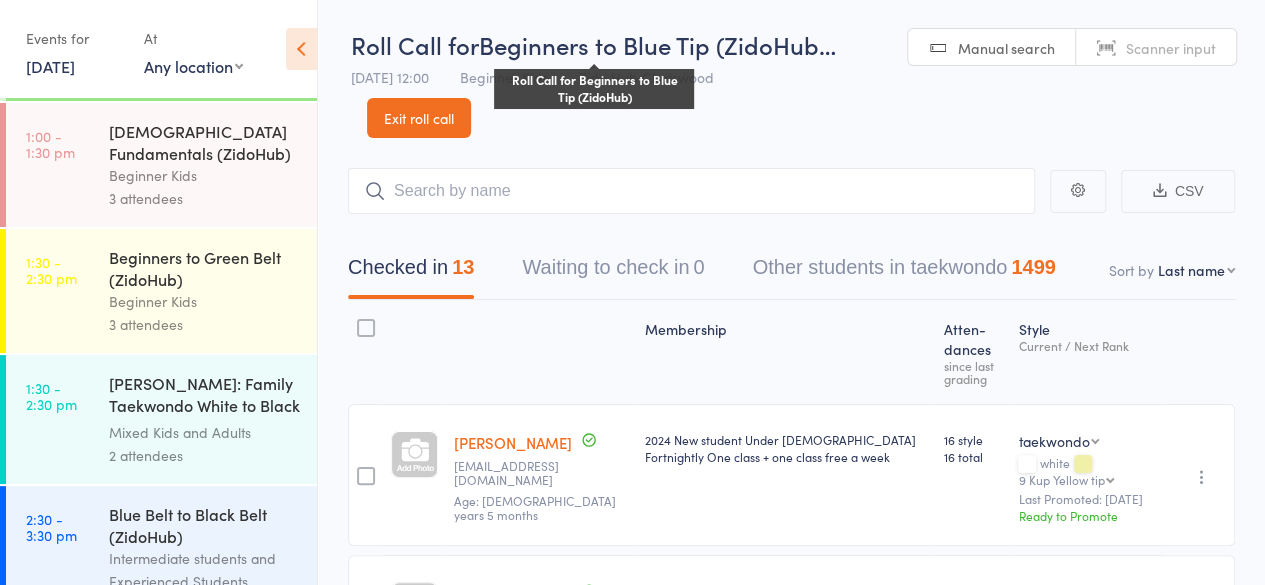 click on "Beginners to Blue Tip (ZidoHub…" at bounding box center [657, 44] 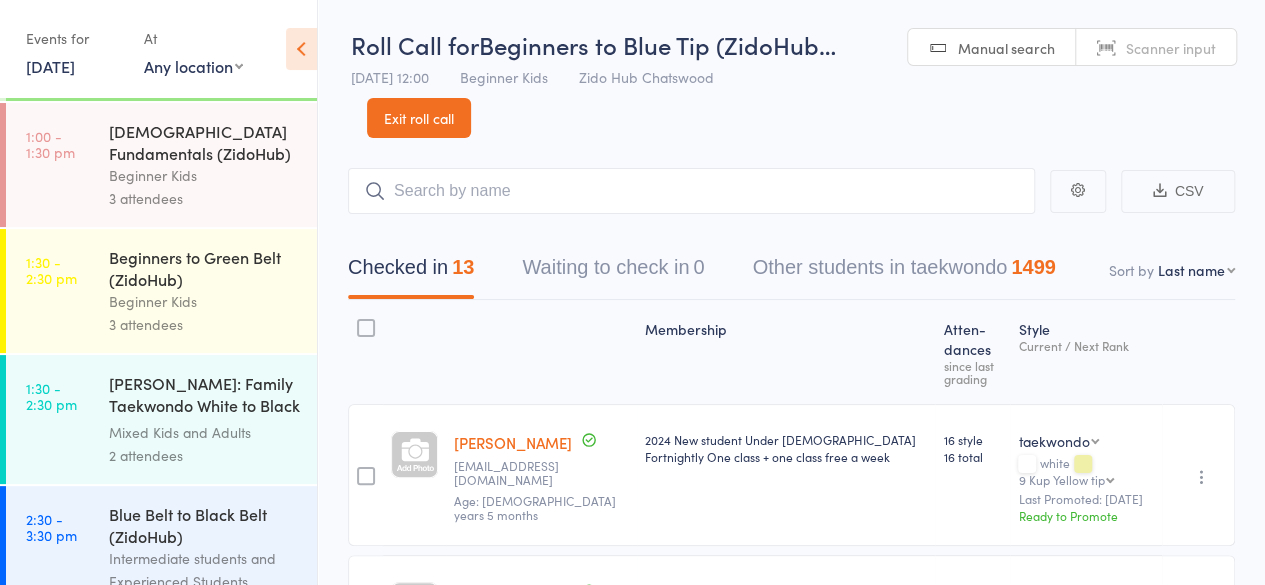 click on "2 attendees" at bounding box center [204, 455] 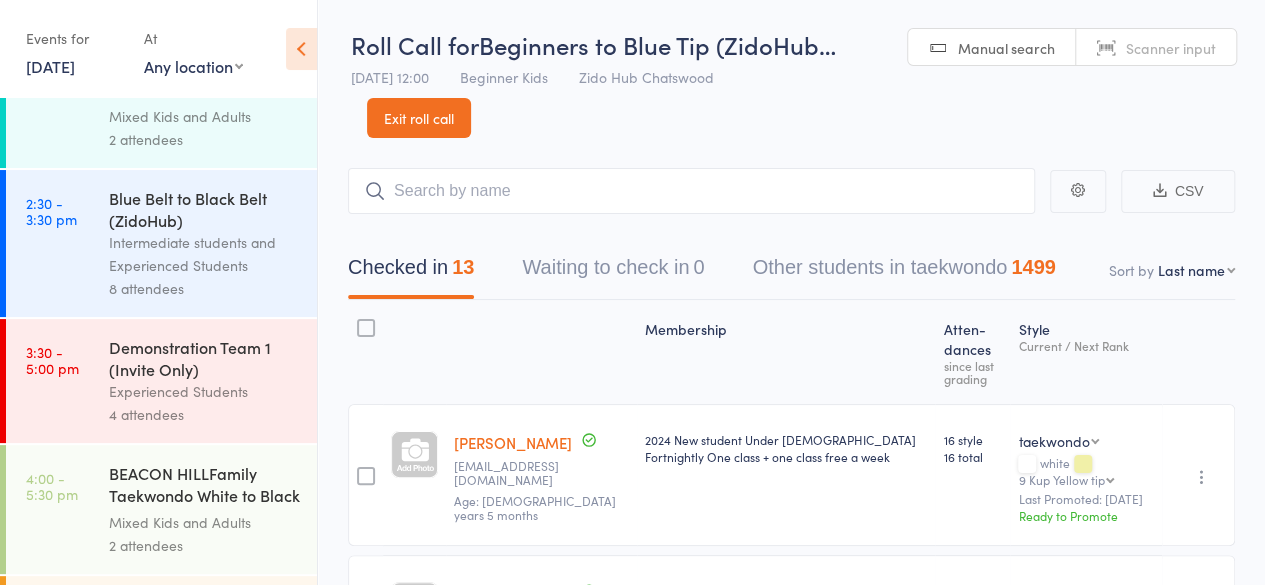 scroll, scrollTop: 1208, scrollLeft: 0, axis: vertical 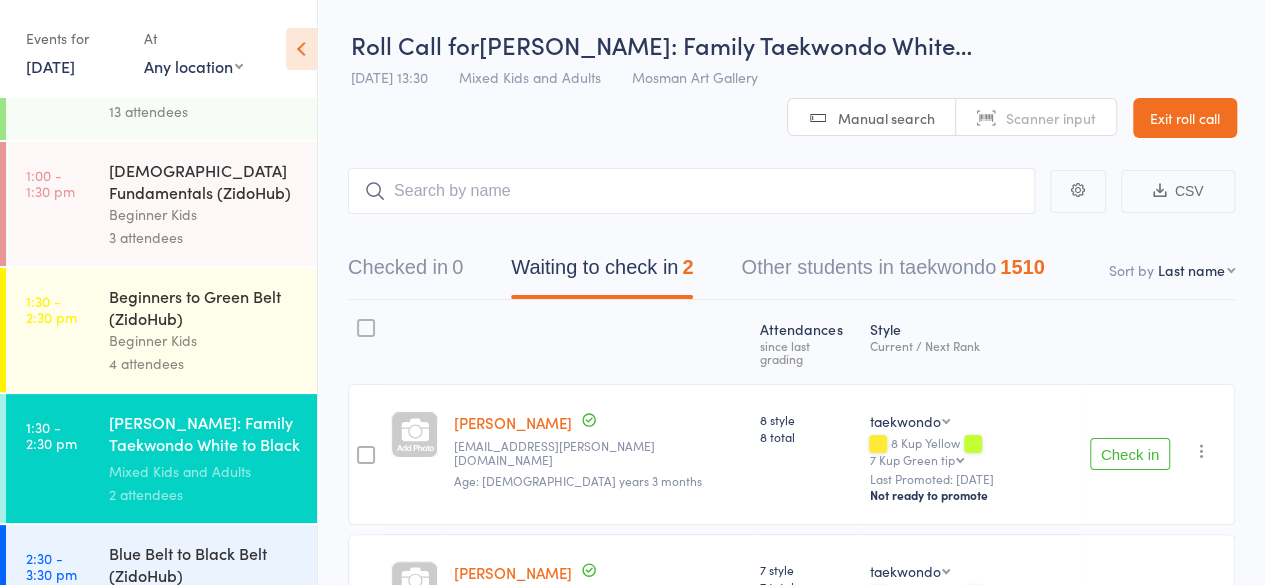 click on "[DEMOGRAPHIC_DATA] Fundamentals (ZidoHub)" at bounding box center [204, 181] 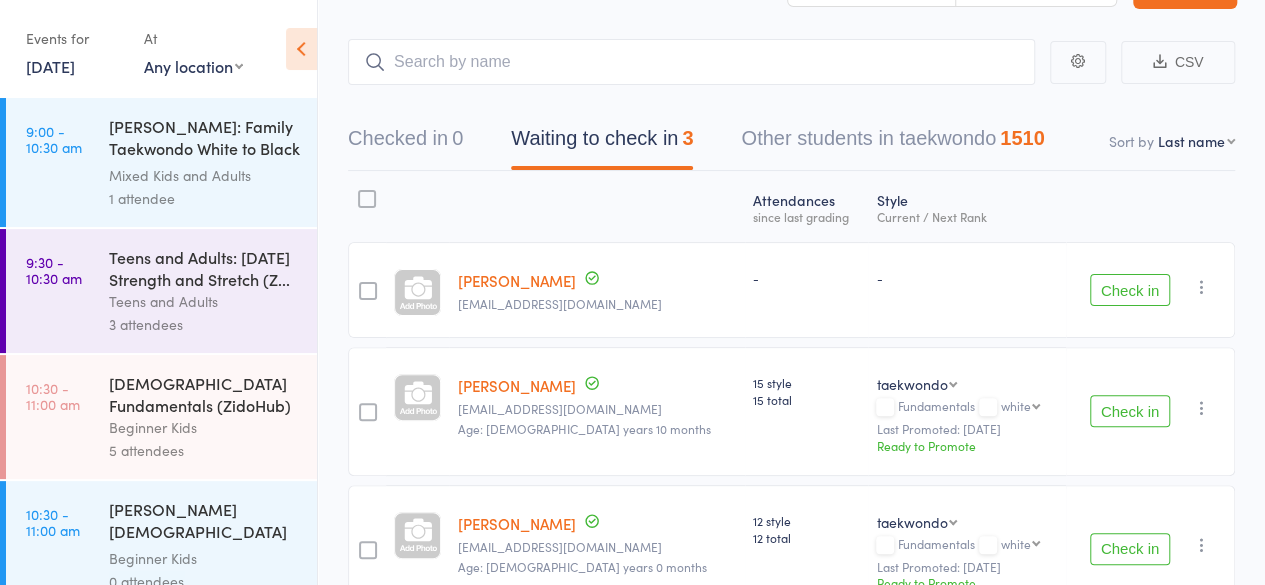 scroll, scrollTop: 131, scrollLeft: 0, axis: vertical 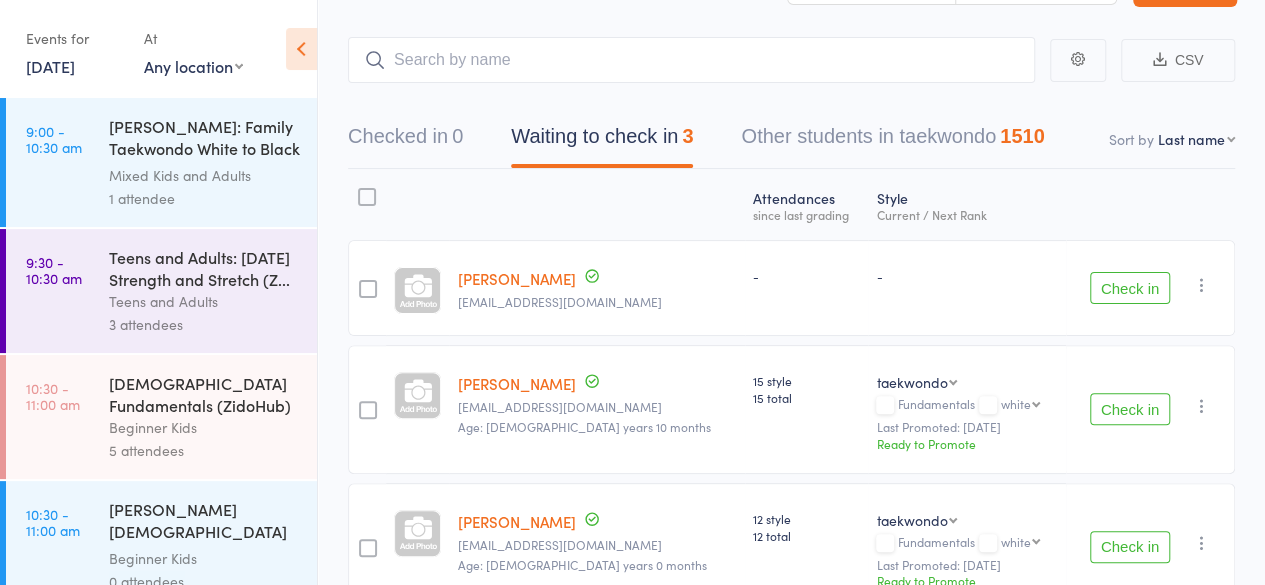 click on "3 attendees" at bounding box center [204, 324] 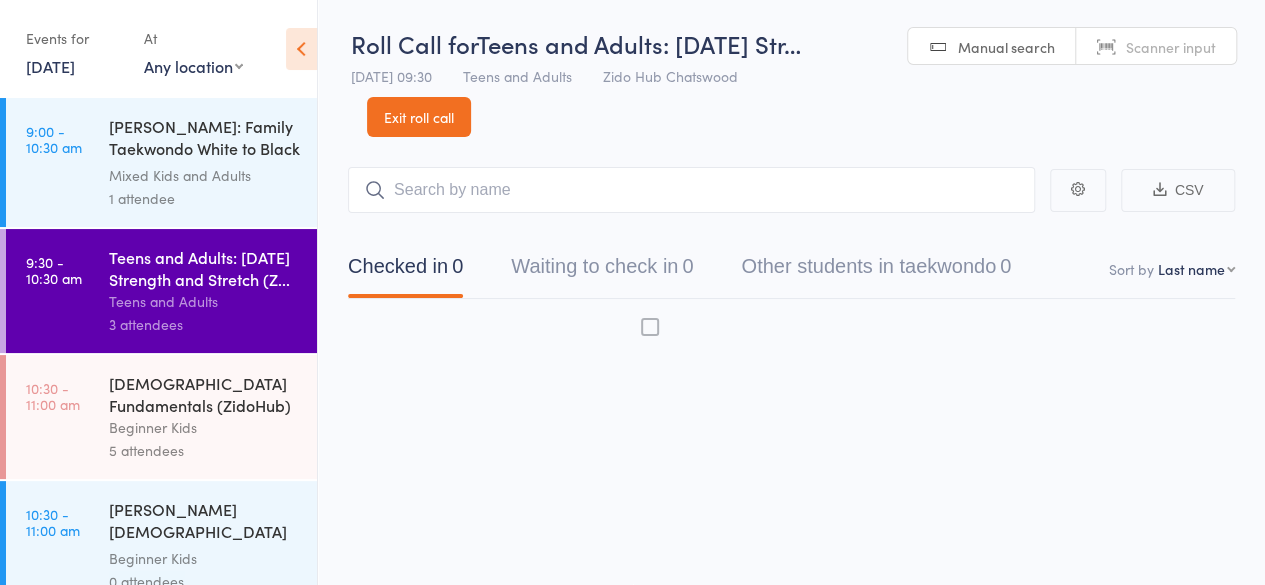 scroll, scrollTop: 1, scrollLeft: 0, axis: vertical 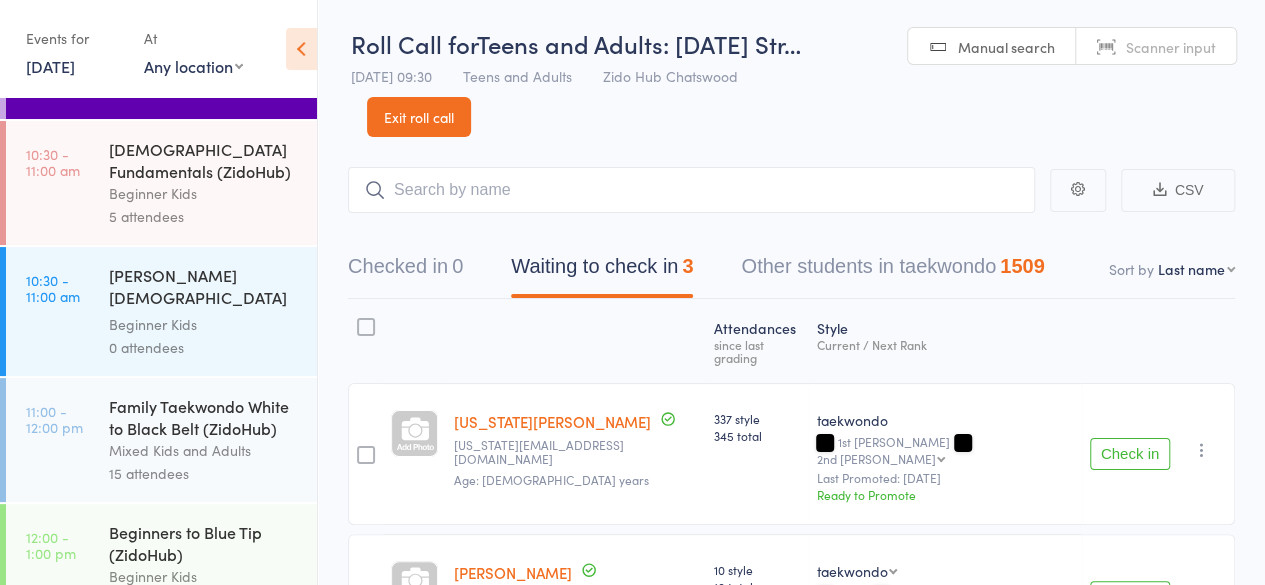 click on "Beginner Kids" at bounding box center (204, 193) 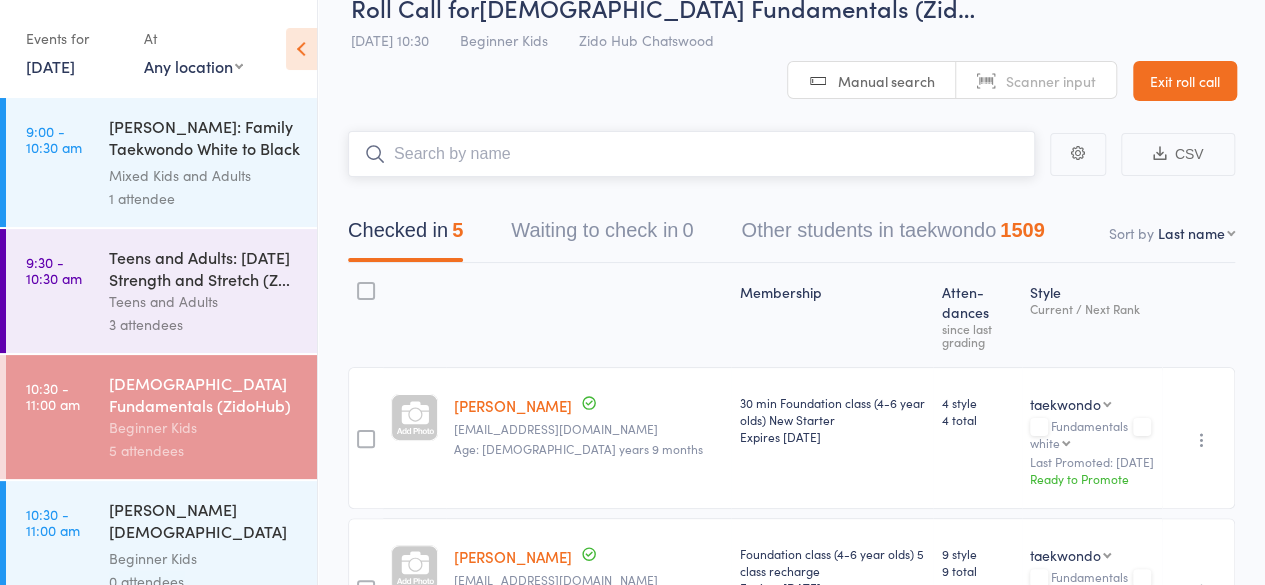 scroll, scrollTop: 49, scrollLeft: 0, axis: vertical 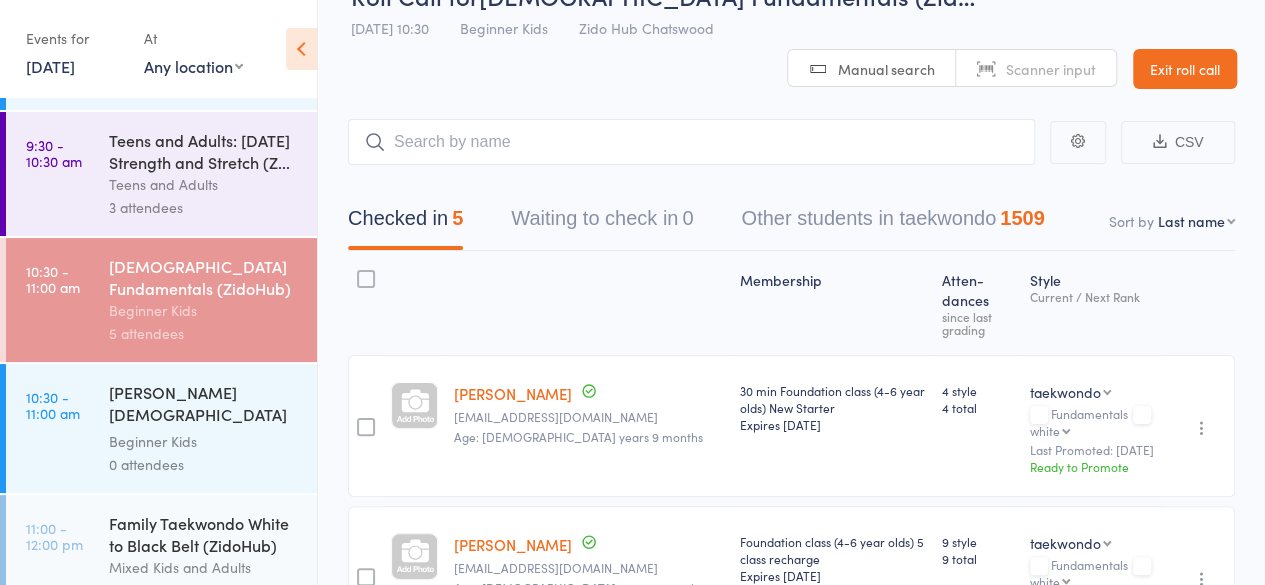click on "3 attendees" at bounding box center [204, 207] 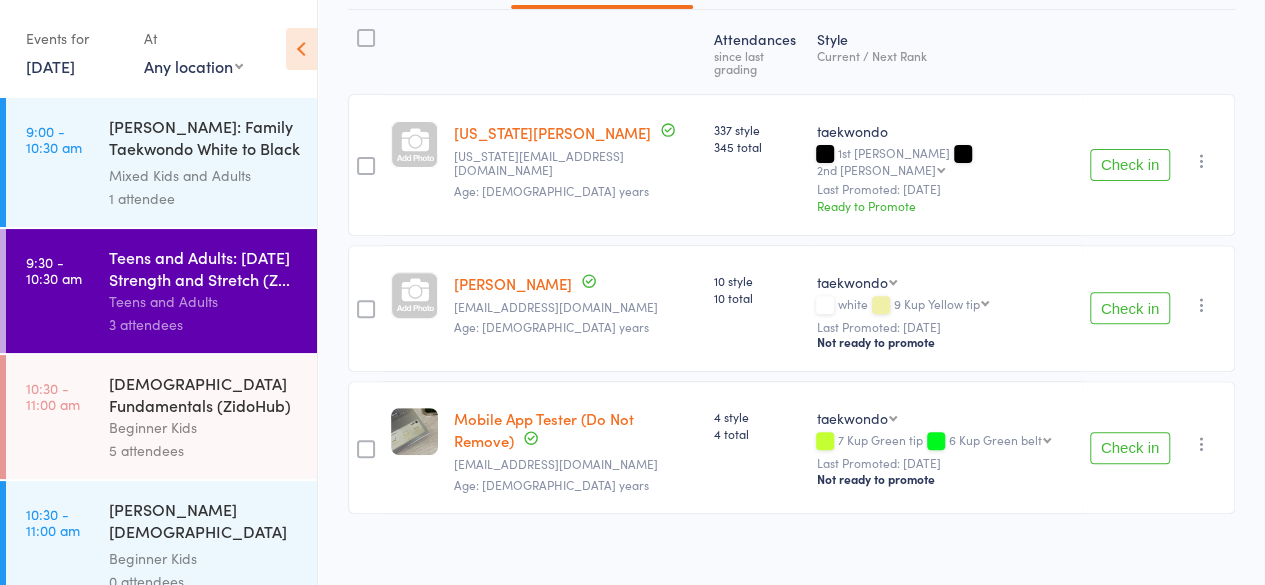 scroll, scrollTop: 297, scrollLeft: 0, axis: vertical 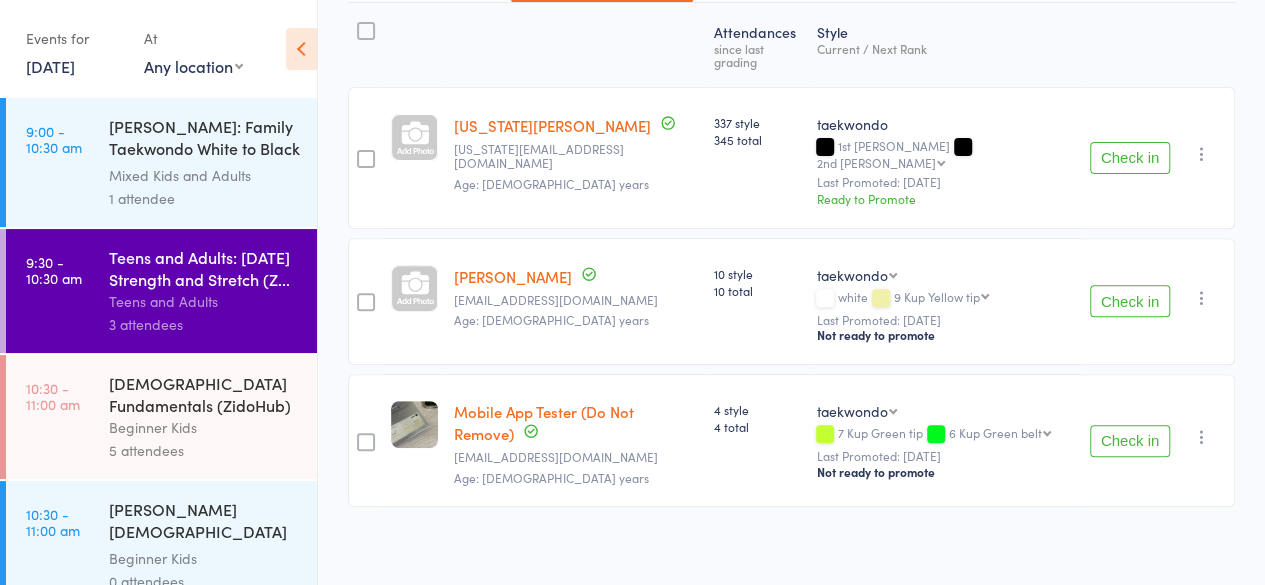 click on "[DEMOGRAPHIC_DATA] Fundamentals (ZidoHub)" at bounding box center [204, 394] 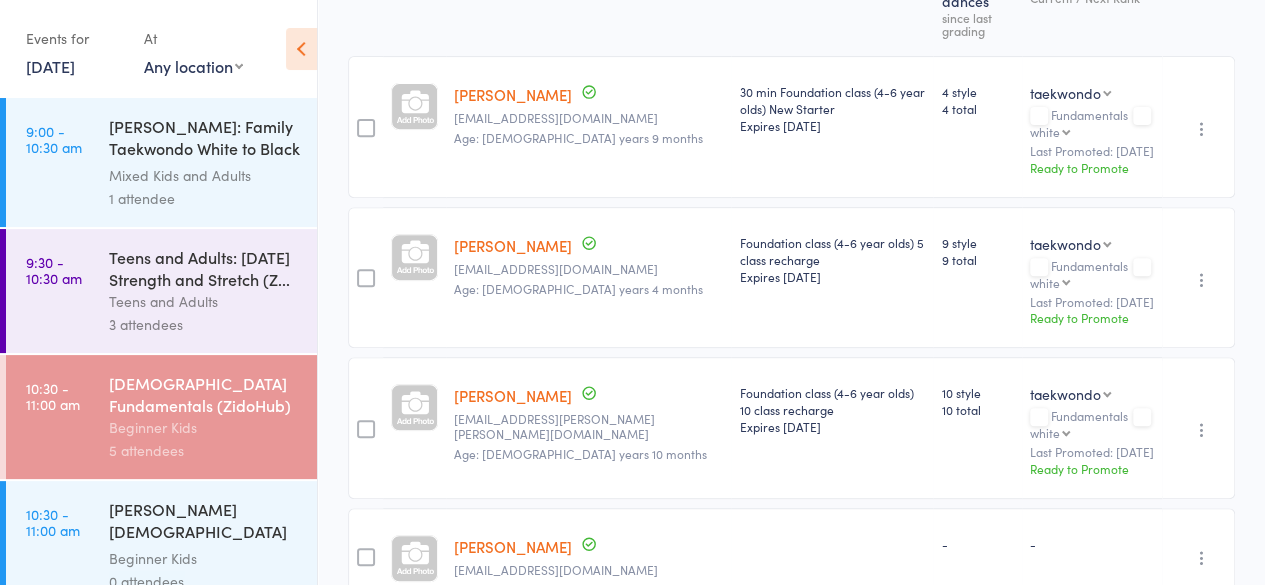 scroll, scrollTop: 349, scrollLeft: 0, axis: vertical 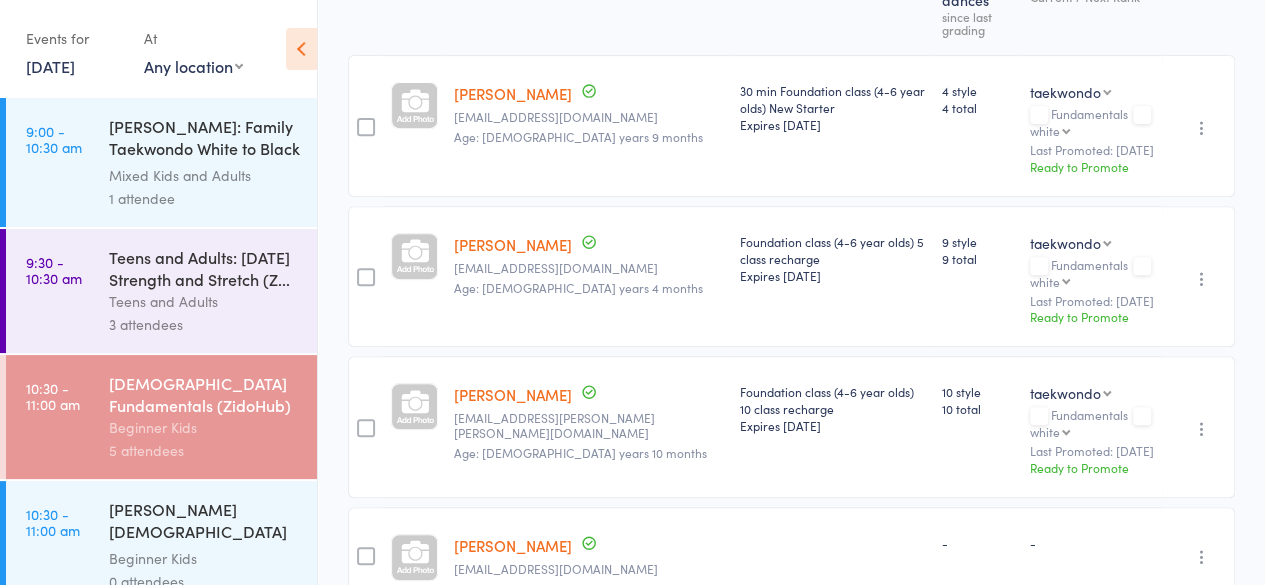 drag, startPoint x: 193, startPoint y: 526, endPoint x: 137, endPoint y: 533, distance: 56.435802 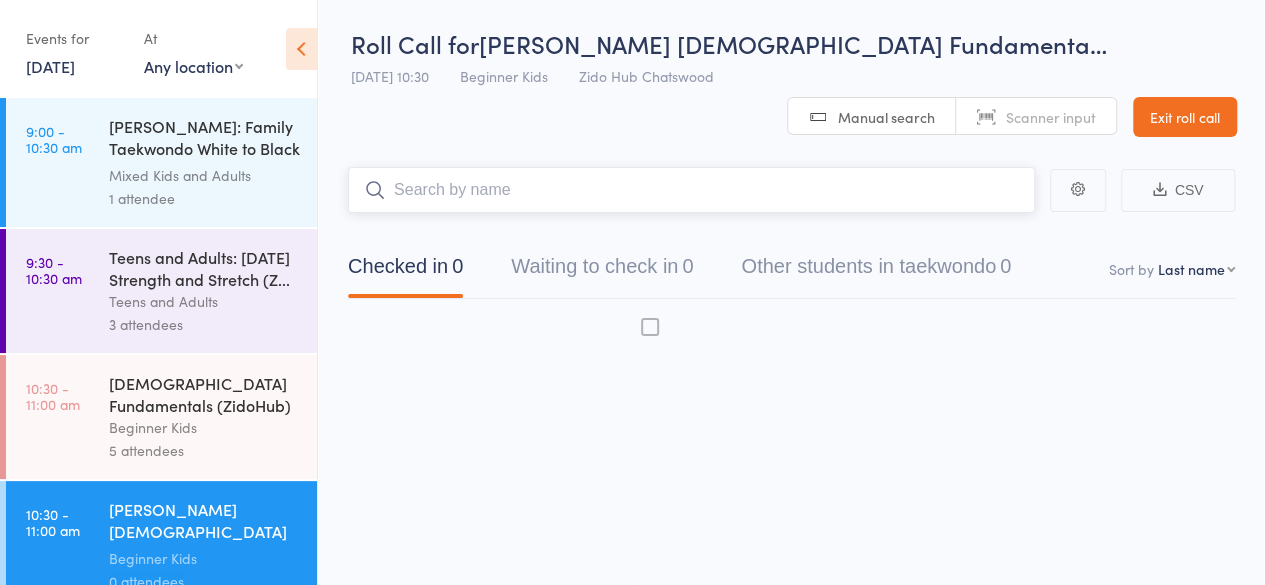 scroll, scrollTop: 1, scrollLeft: 0, axis: vertical 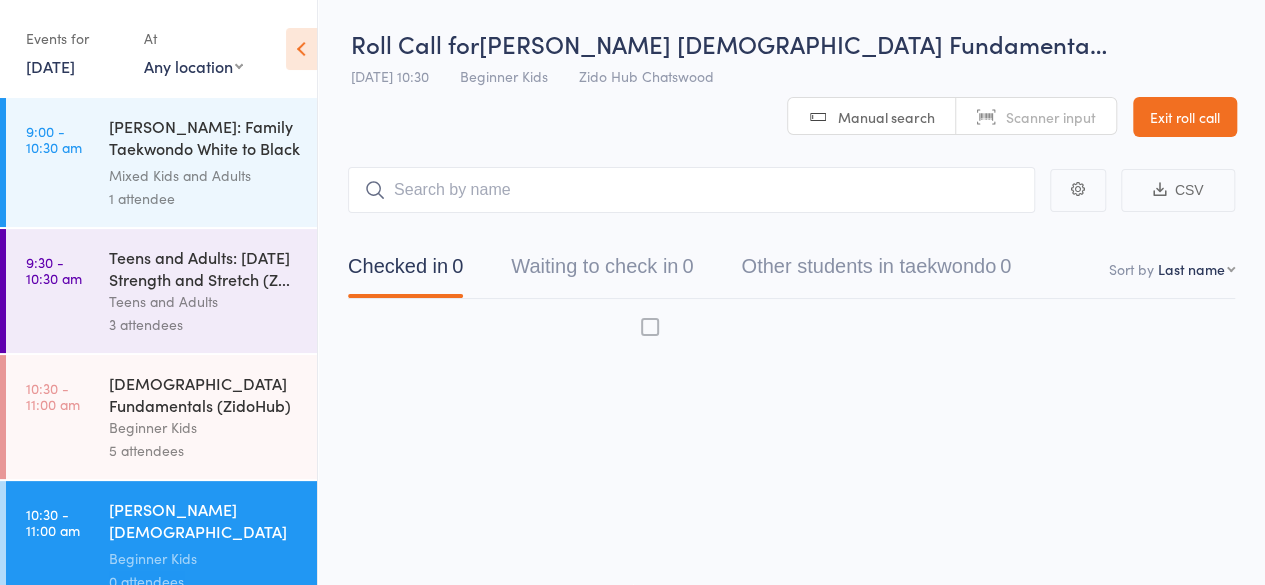 click on "[PERSON_NAME] [DEMOGRAPHIC_DATA] Fundamentals" at bounding box center (204, 522) 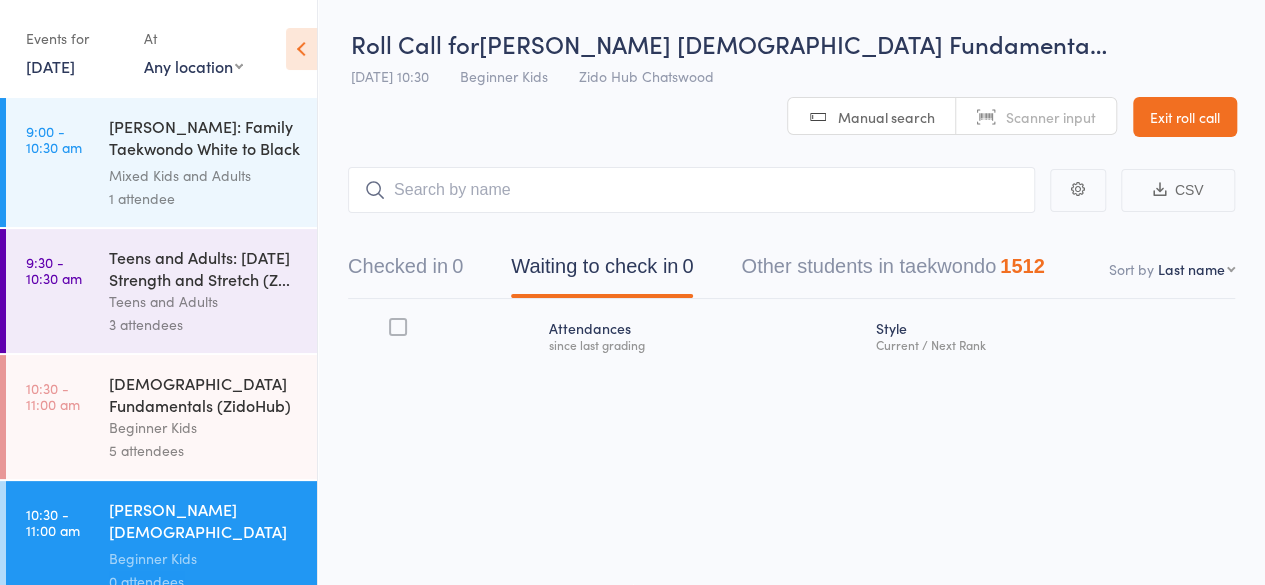 scroll, scrollTop: 241, scrollLeft: 0, axis: vertical 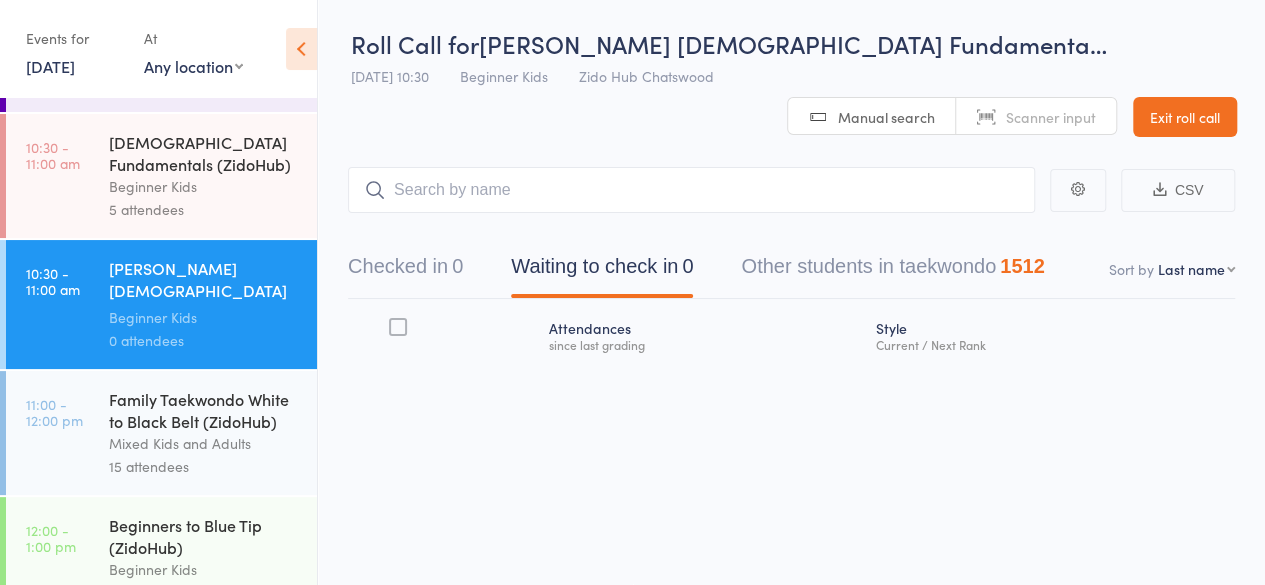 click on "Family Taekwondo White to Black Belt (ZidoHub)" at bounding box center [204, 410] 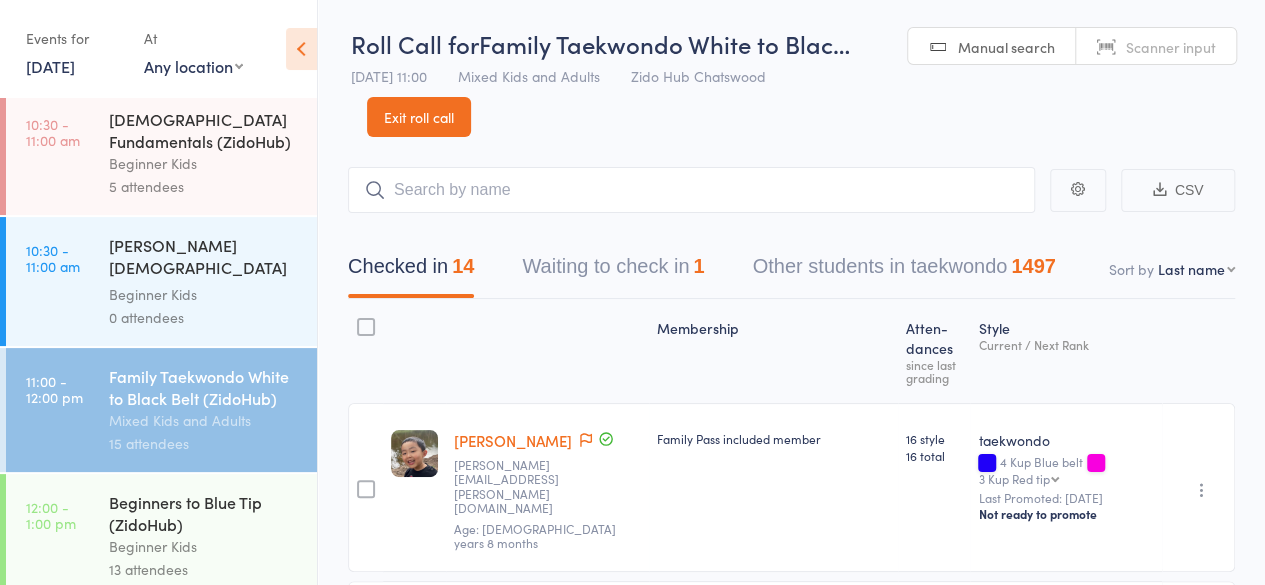scroll, scrollTop: 265, scrollLeft: 0, axis: vertical 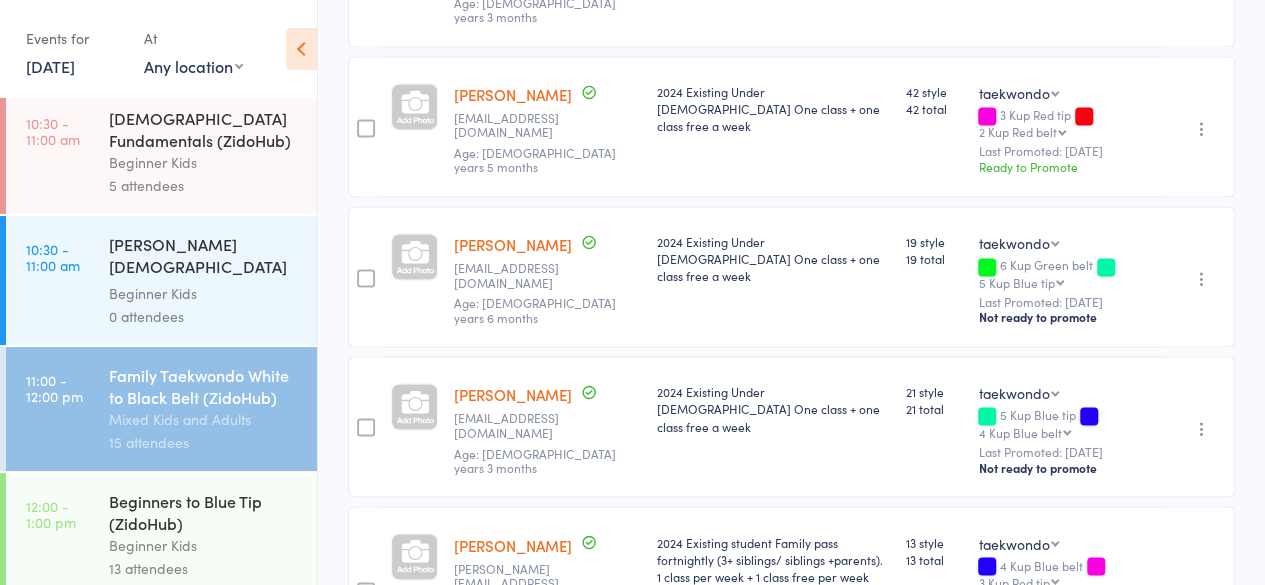 click on "Beginners to Blue Tip (ZidoHub)" at bounding box center (204, 512) 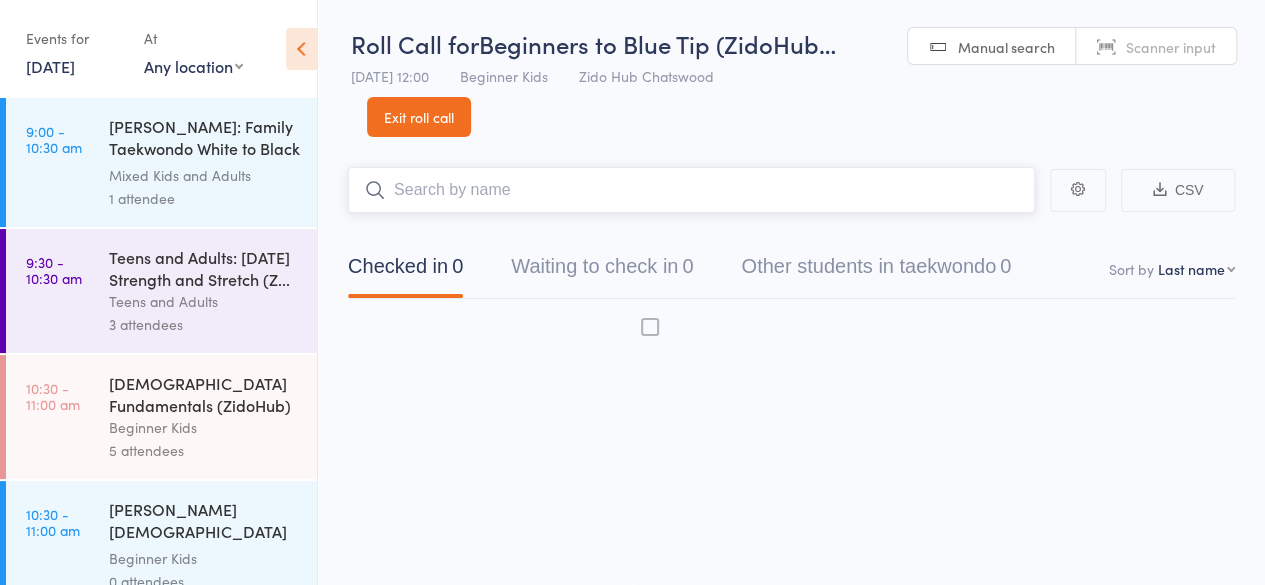 scroll, scrollTop: 1, scrollLeft: 0, axis: vertical 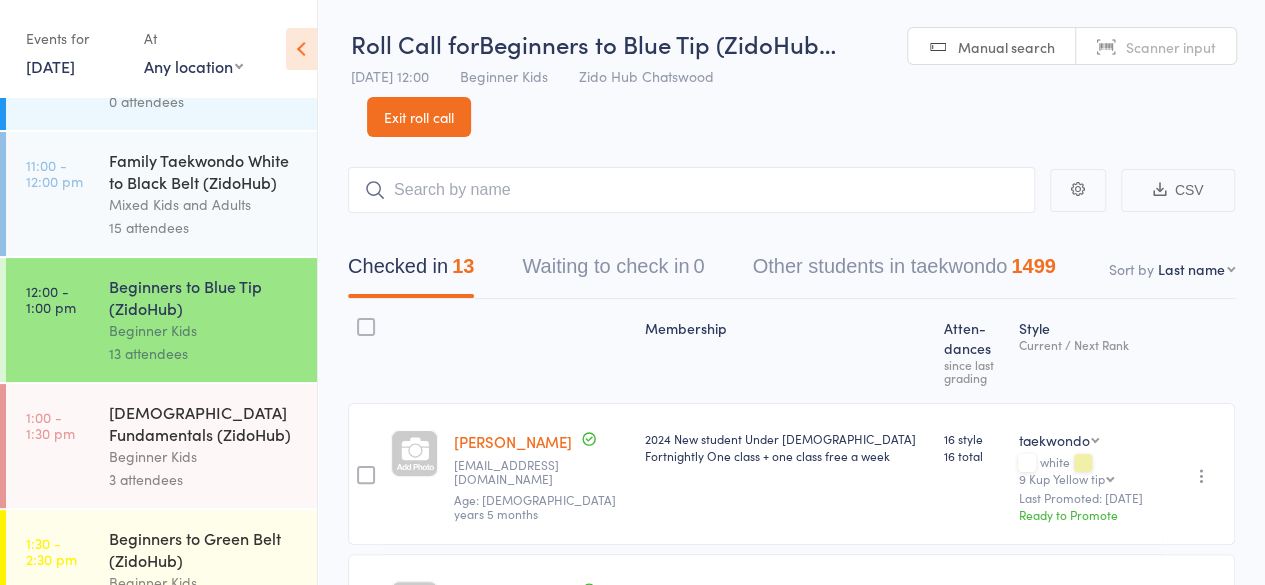 click on "[DEMOGRAPHIC_DATA] Fundamentals (ZidoHub)" at bounding box center (204, 423) 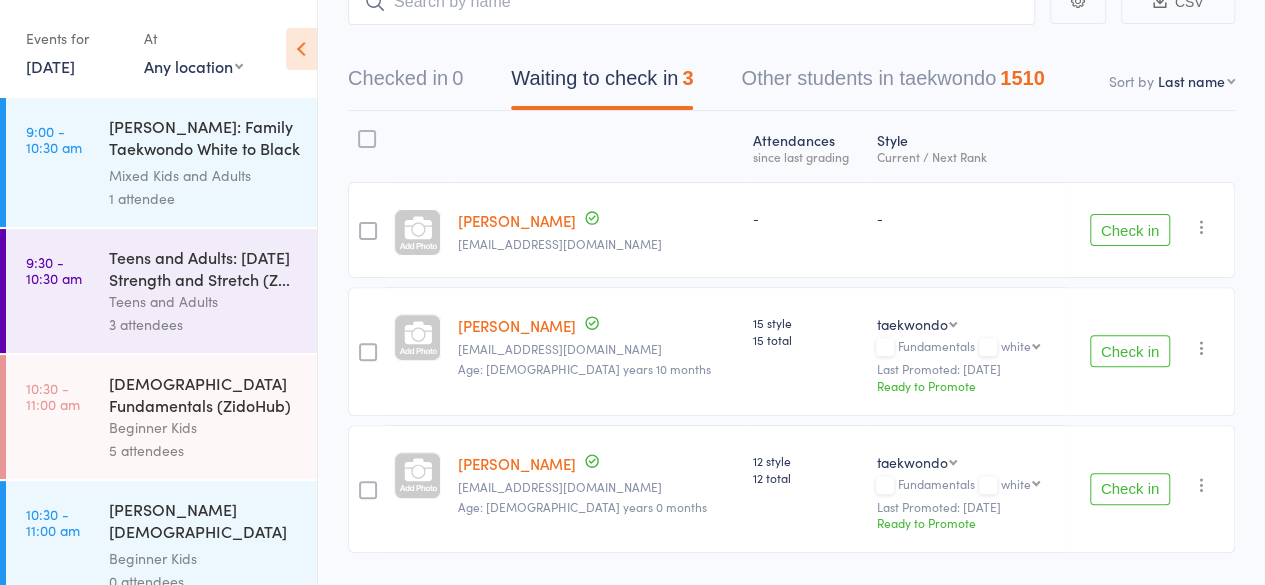 scroll, scrollTop: 190, scrollLeft: 0, axis: vertical 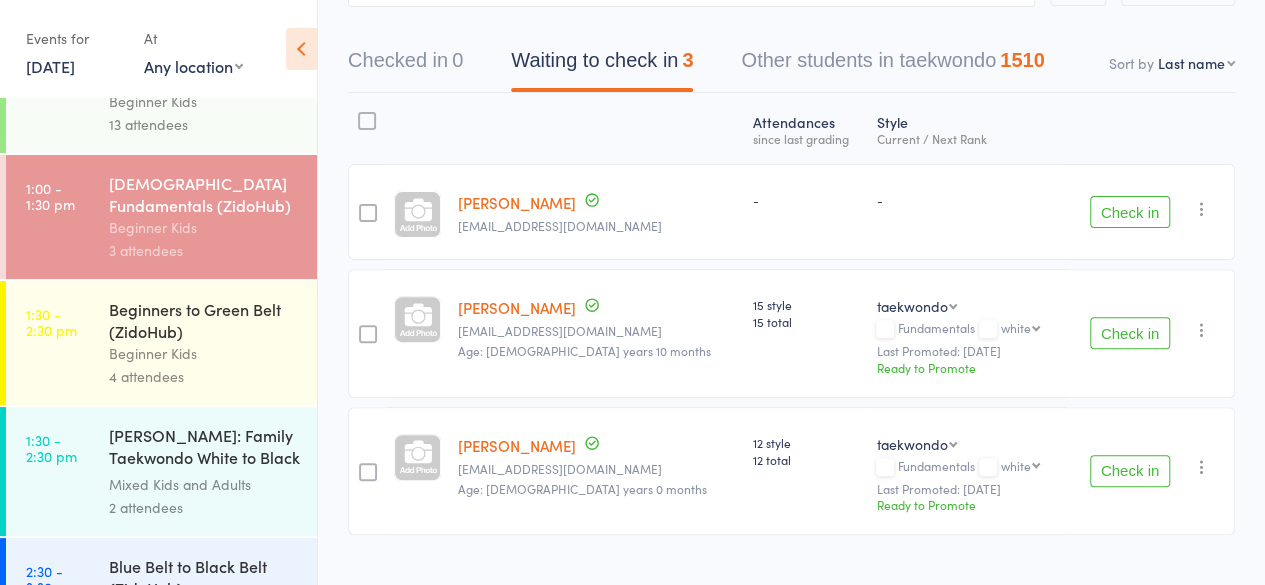 click on "Beginner Kids" at bounding box center (204, 353) 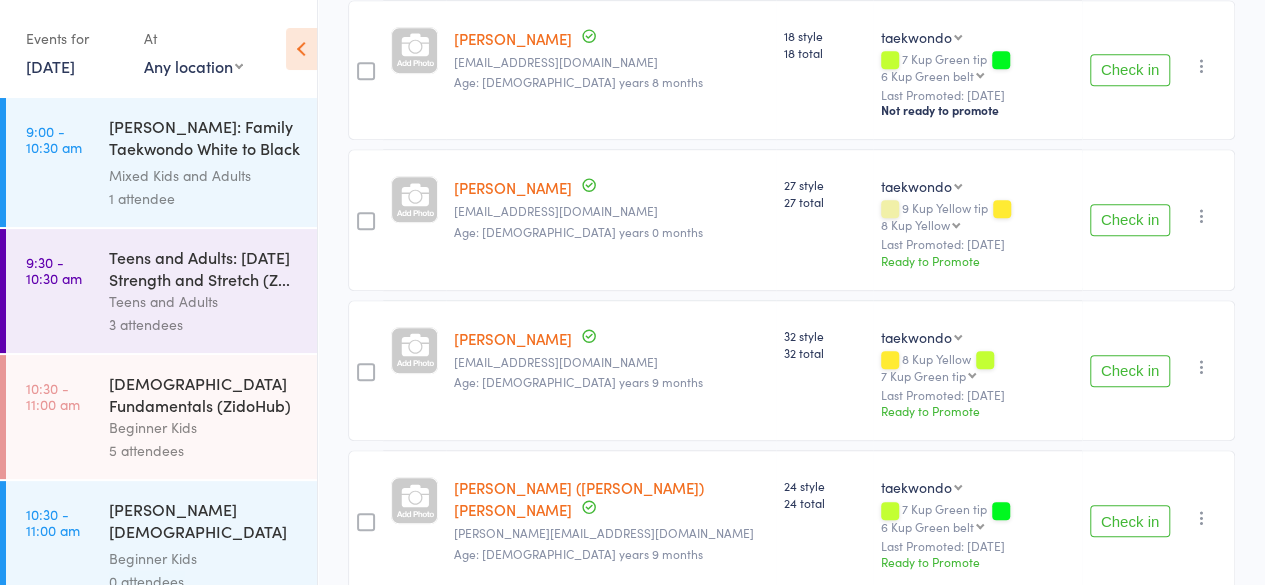 scroll, scrollTop: 0, scrollLeft: 0, axis: both 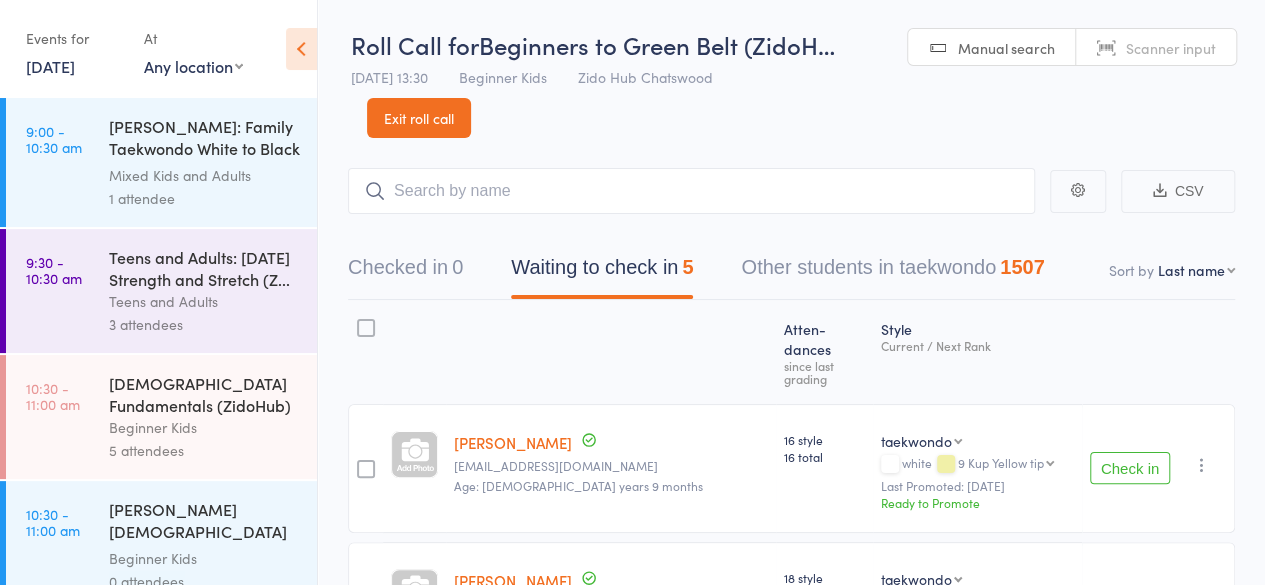 click on "Check in" at bounding box center (1130, 468) 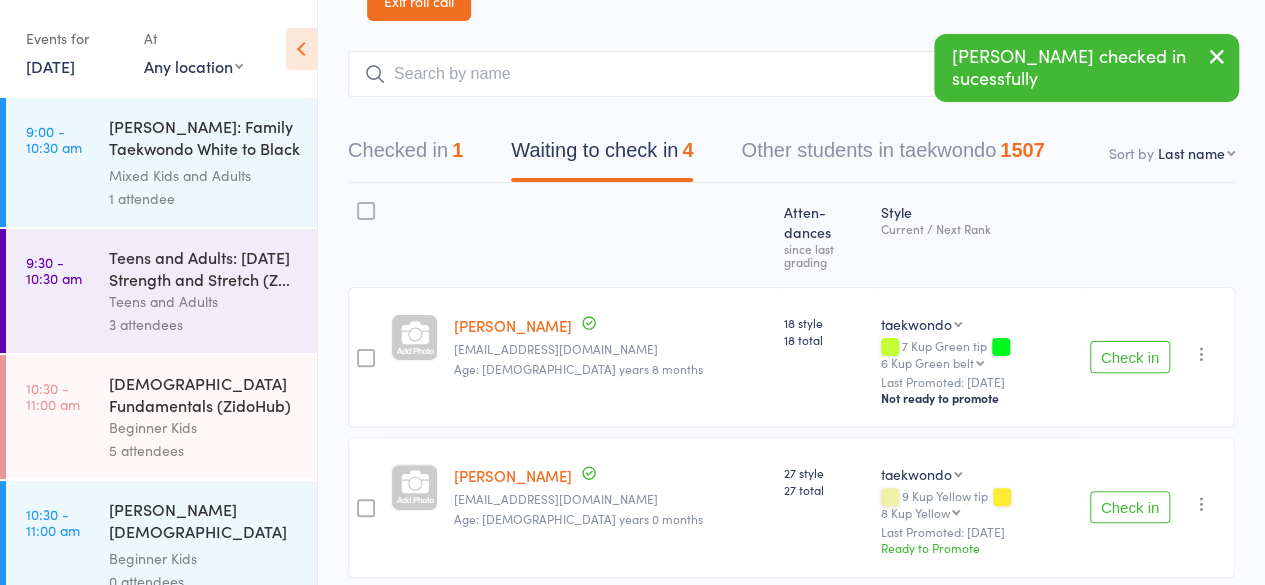 scroll, scrollTop: 120, scrollLeft: 0, axis: vertical 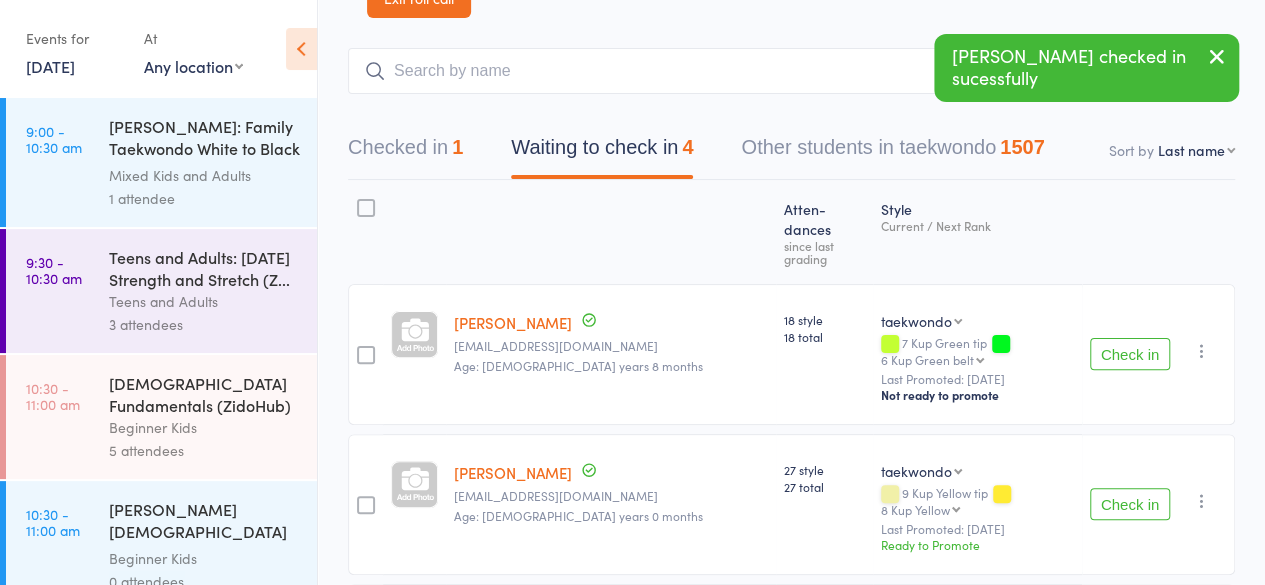 click on "Check in" at bounding box center (1130, 504) 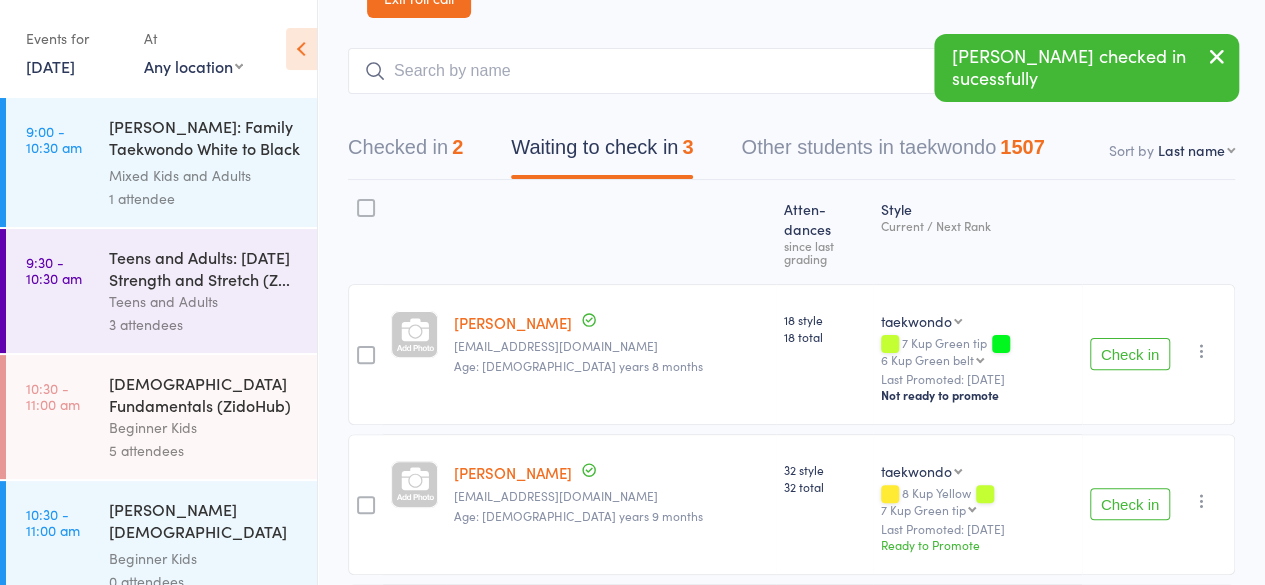 click on "Check in" at bounding box center (1130, 354) 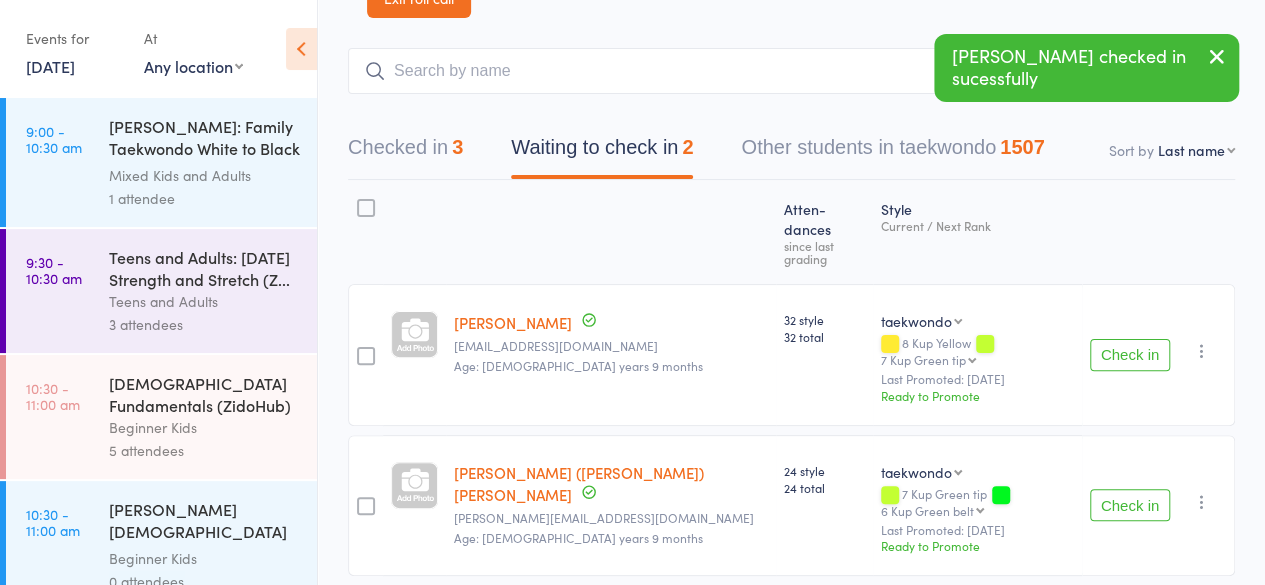 drag, startPoint x: 1126, startPoint y: 321, endPoint x: 1173, endPoint y: 320, distance: 47.010635 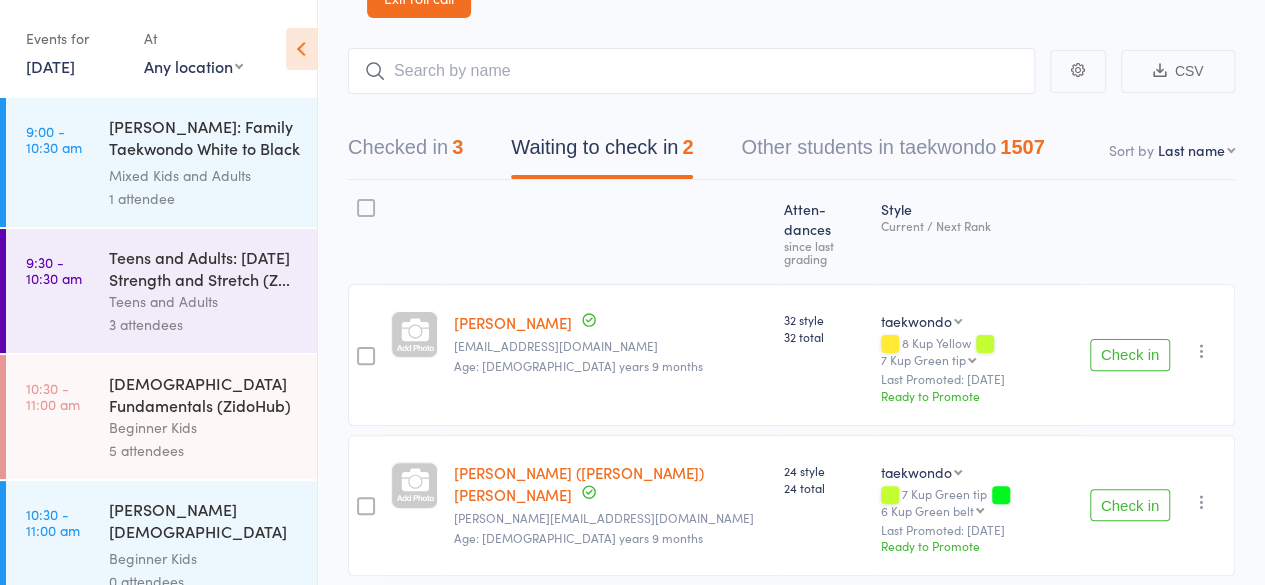 click on "Check in" at bounding box center (1130, 355) 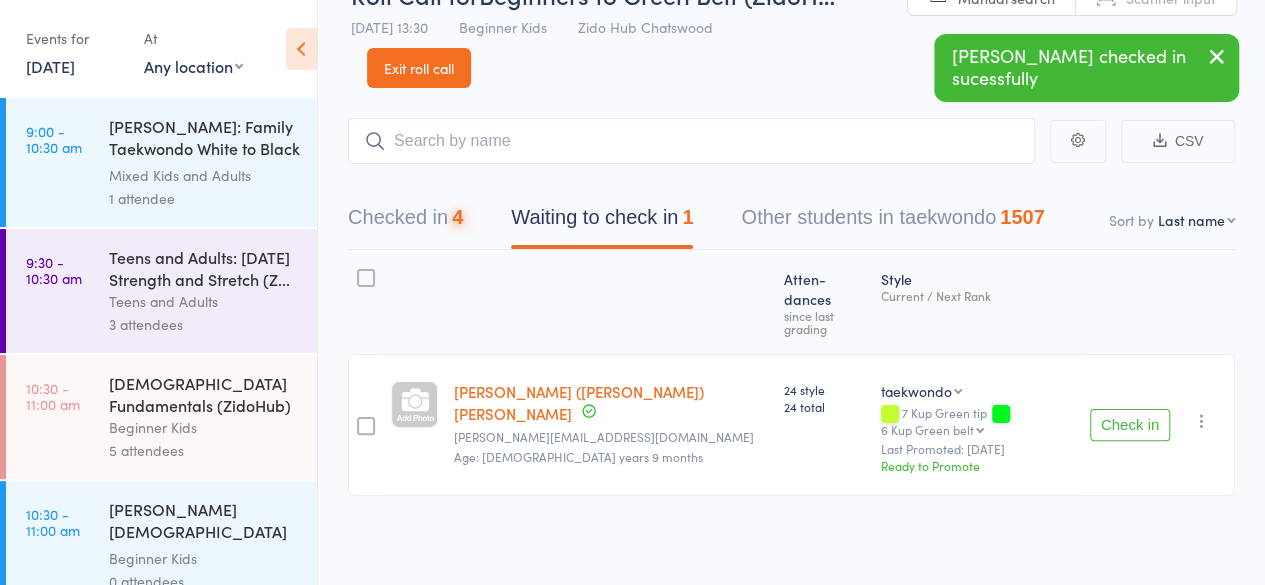 scroll, scrollTop: 1, scrollLeft: 0, axis: vertical 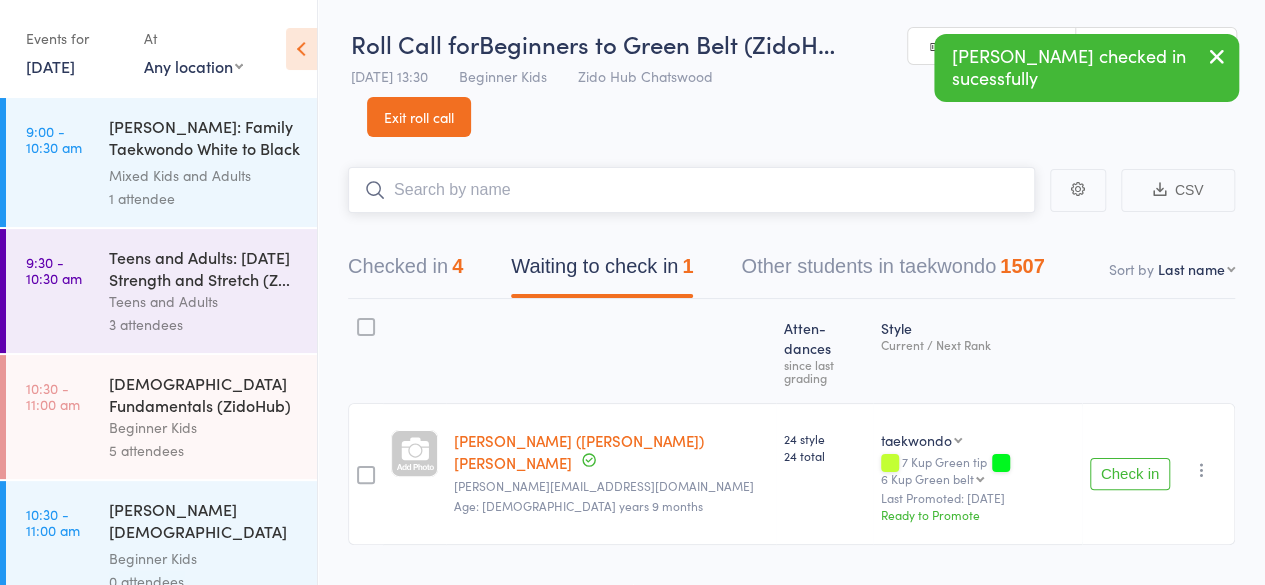click at bounding box center (691, 190) 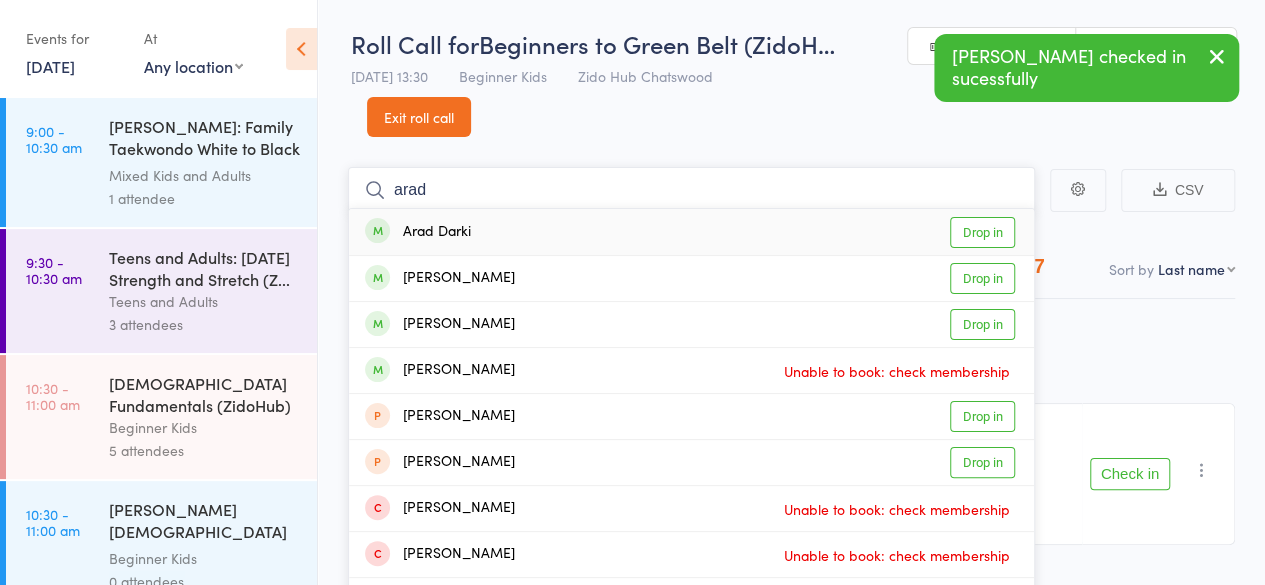 type on "arad" 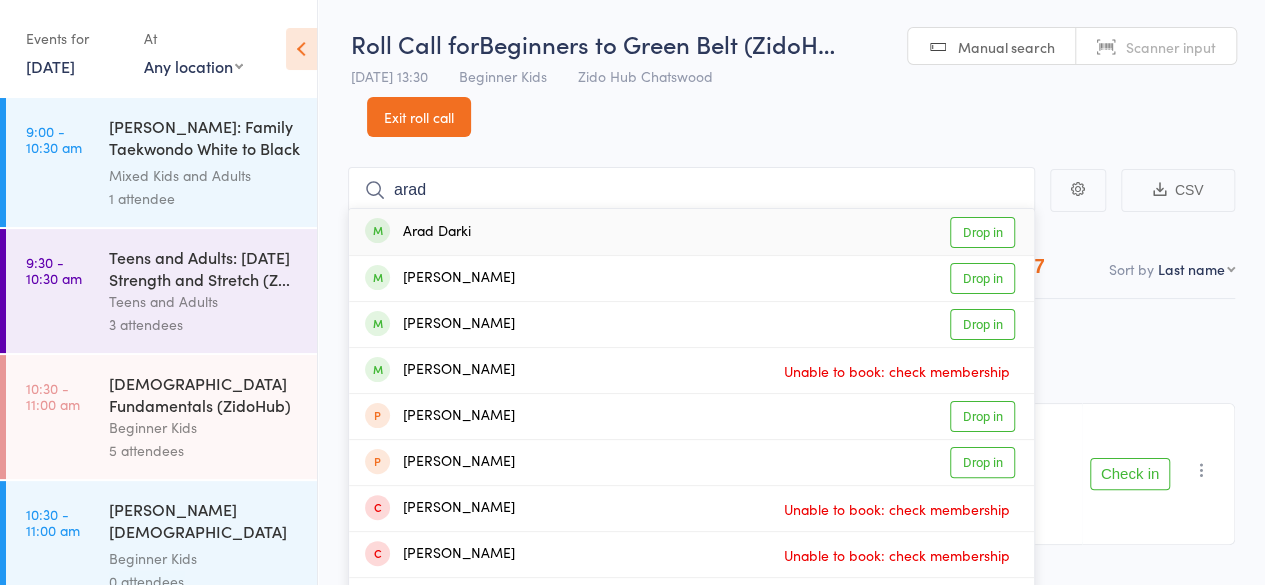 click on "Drop in" at bounding box center (982, 232) 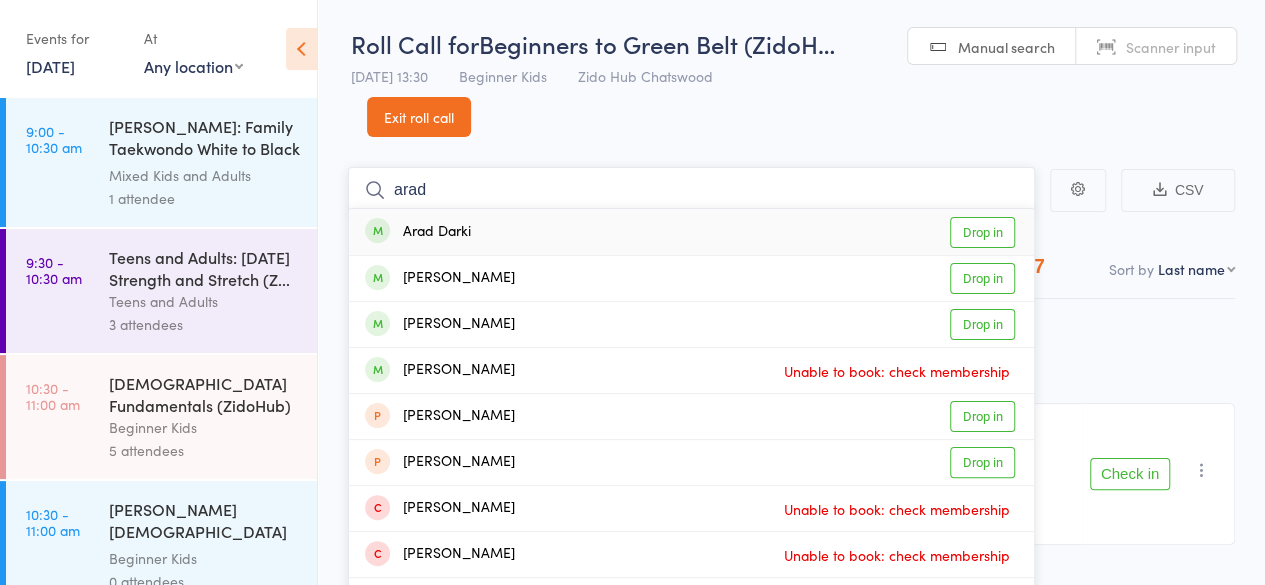 type 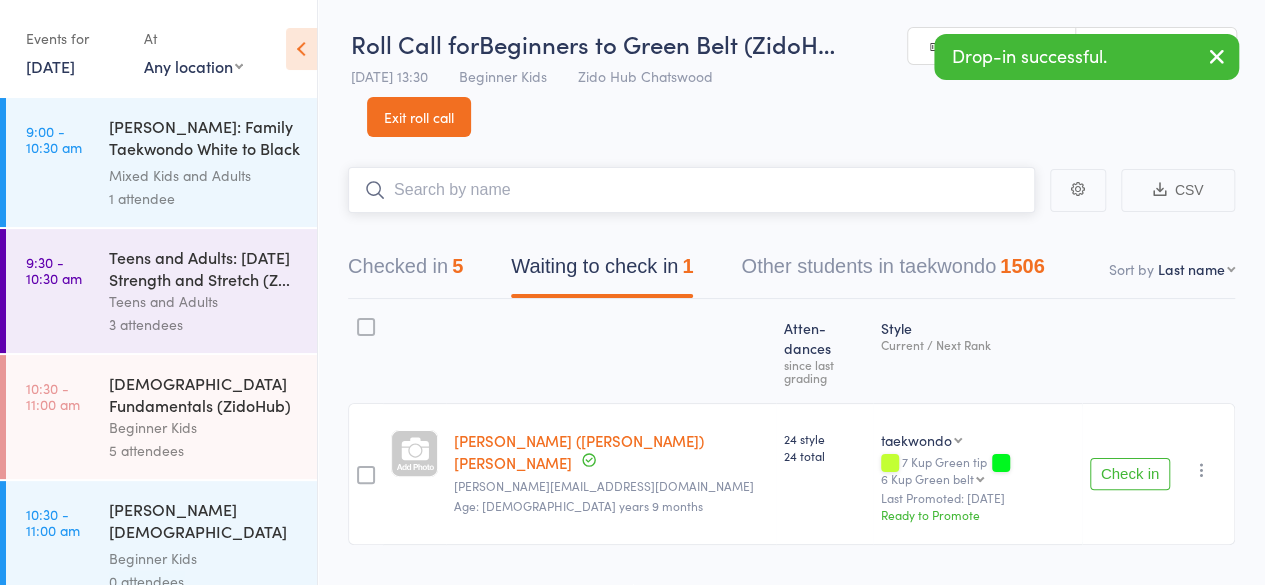 click on "Checked in  5" at bounding box center [405, 271] 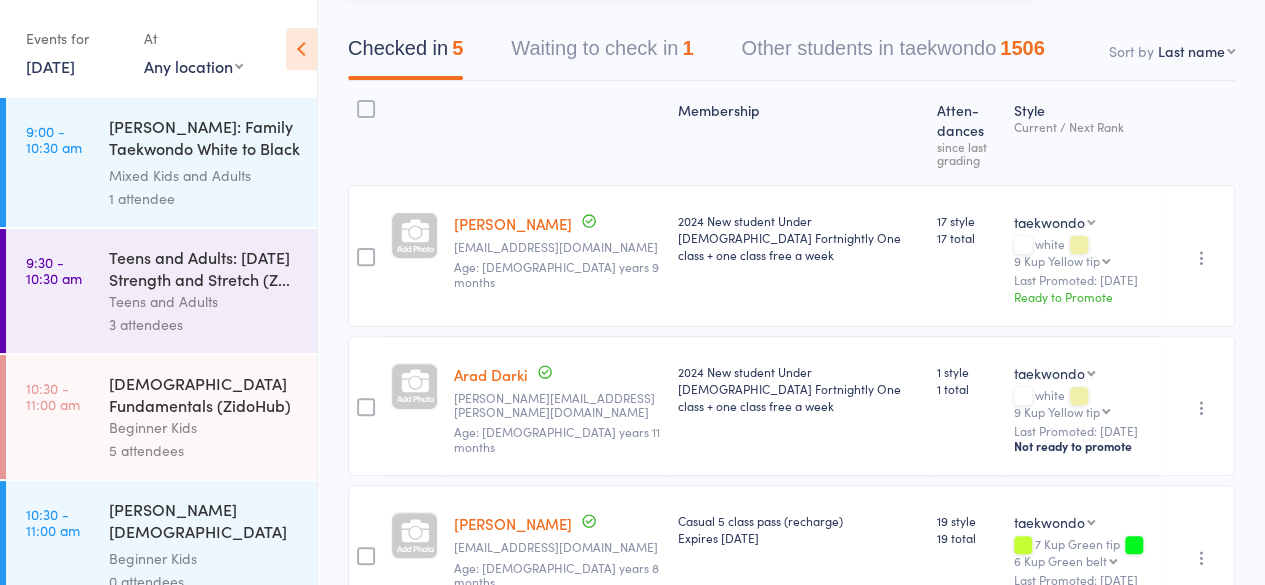 scroll, scrollTop: 221, scrollLeft: 0, axis: vertical 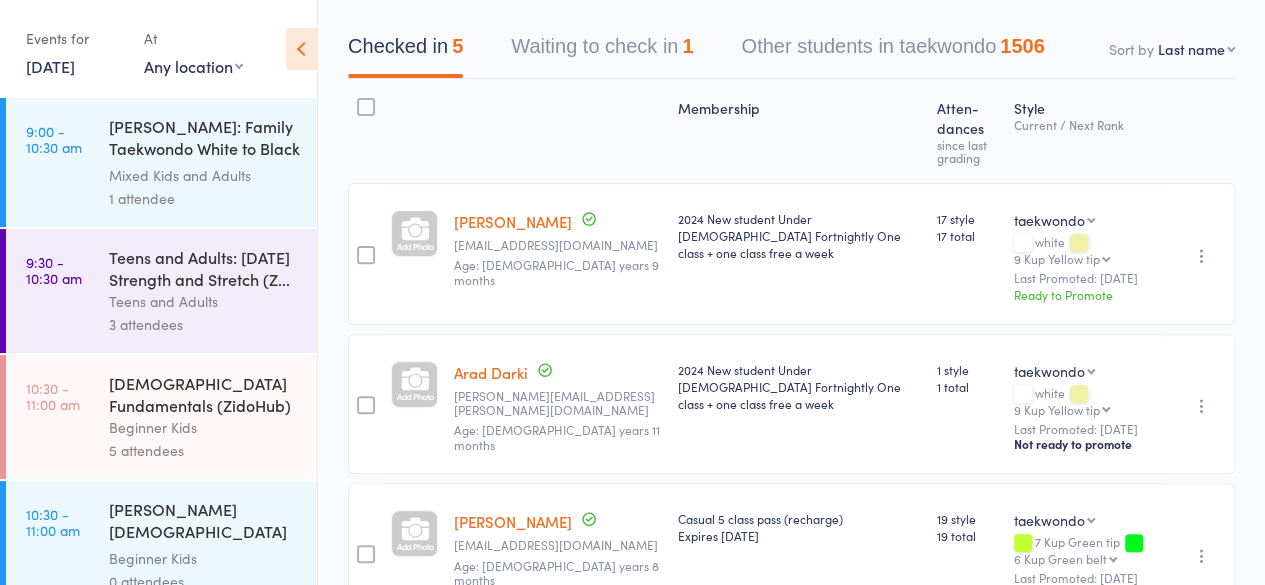 drag, startPoint x: 344, startPoint y: 29, endPoint x: 395, endPoint y: 178, distance: 157.48651 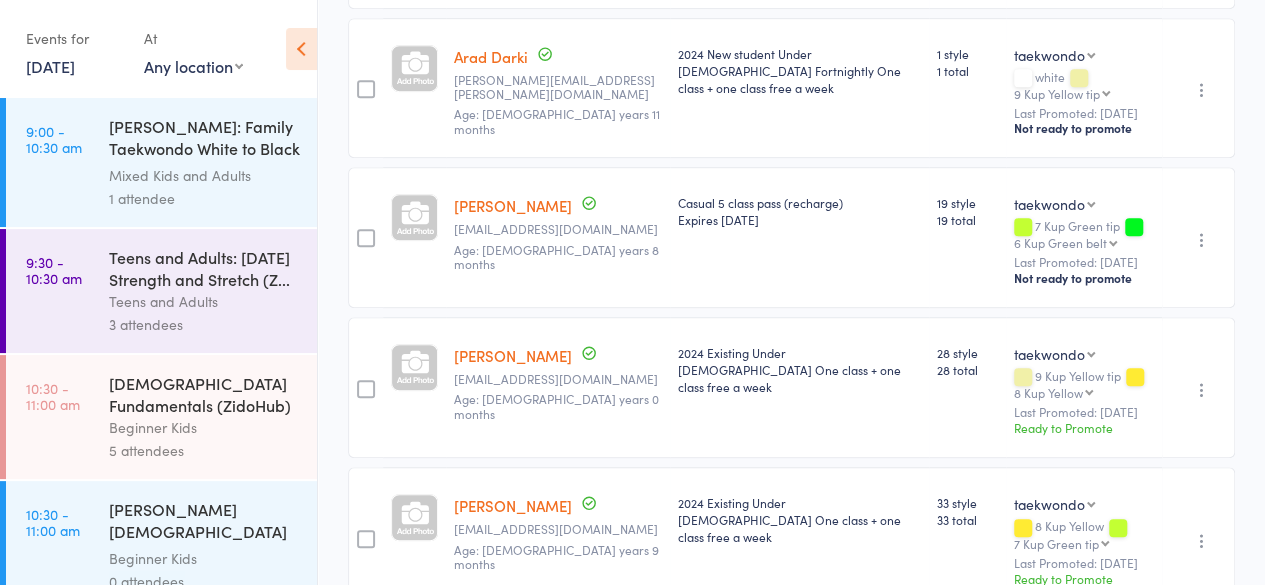 scroll, scrollTop: 640, scrollLeft: 0, axis: vertical 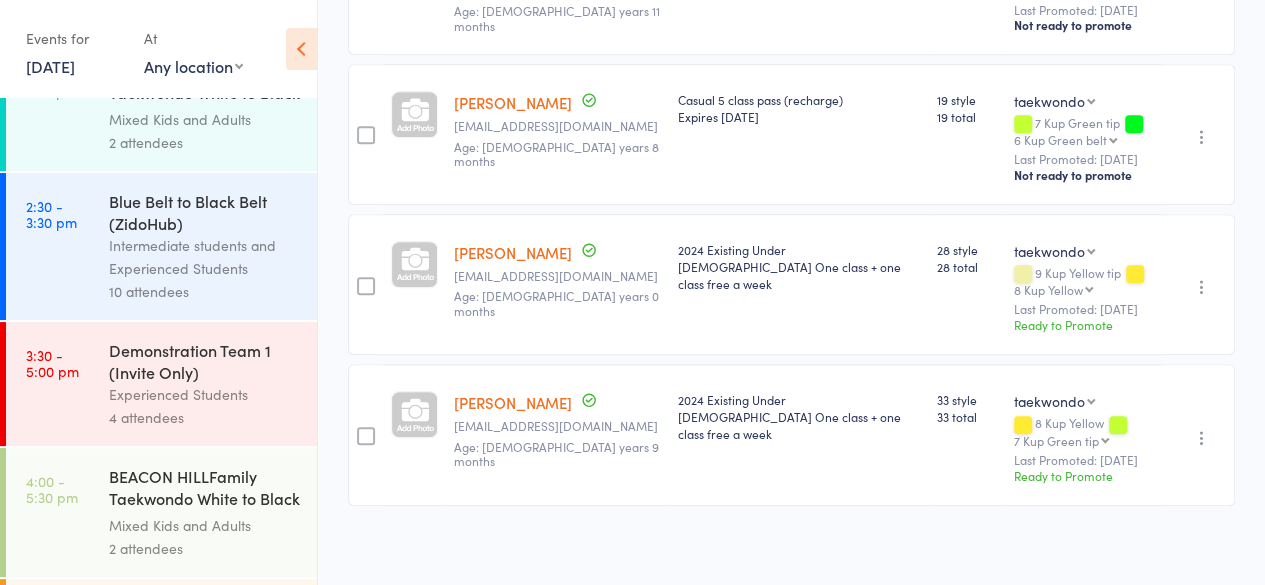 click on "Intermediate students and Experienced Students" at bounding box center (204, 257) 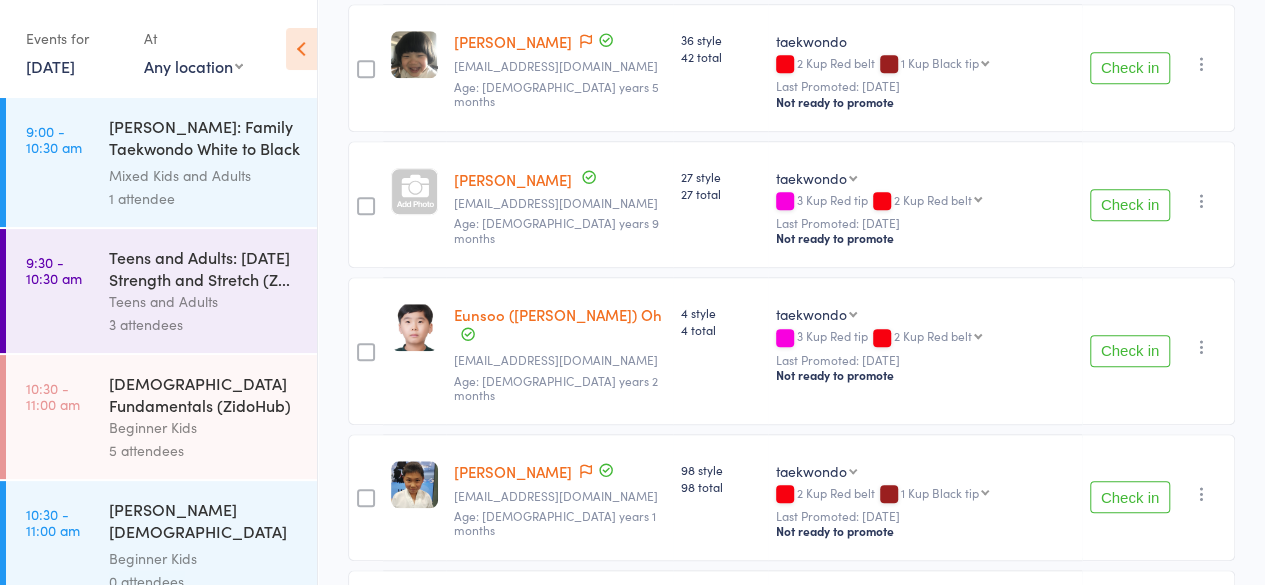 scroll, scrollTop: 687, scrollLeft: 0, axis: vertical 